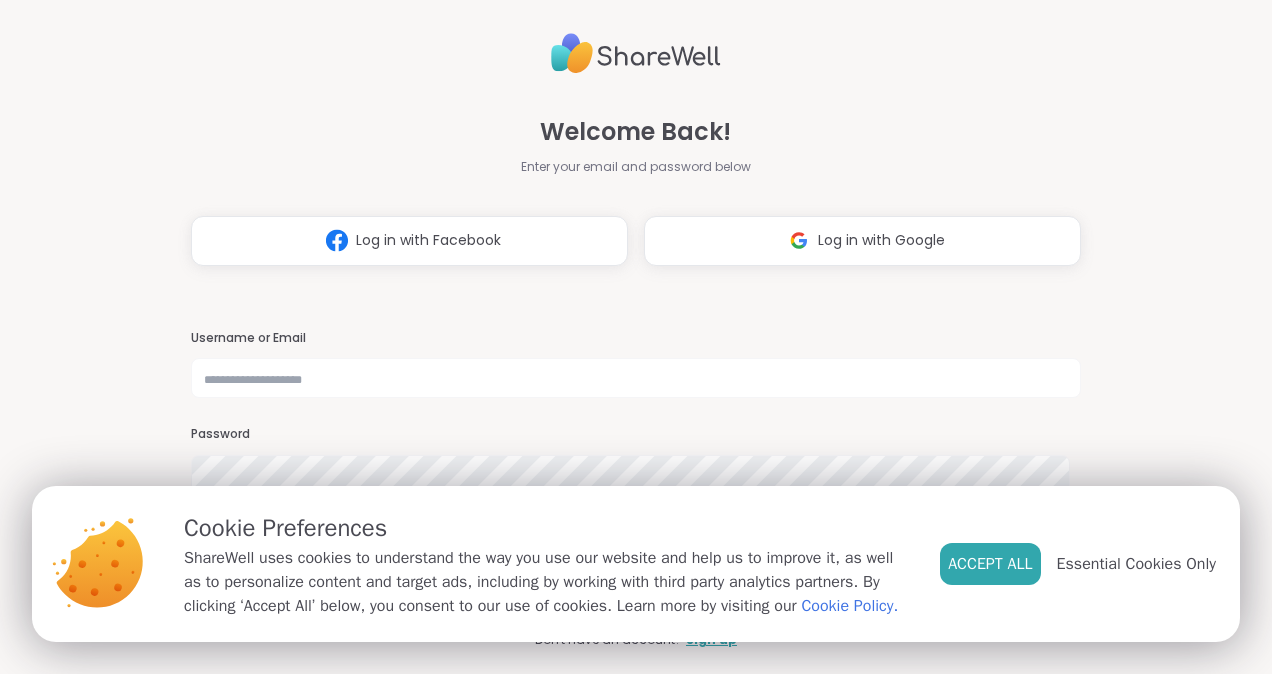 scroll, scrollTop: 0, scrollLeft: 0, axis: both 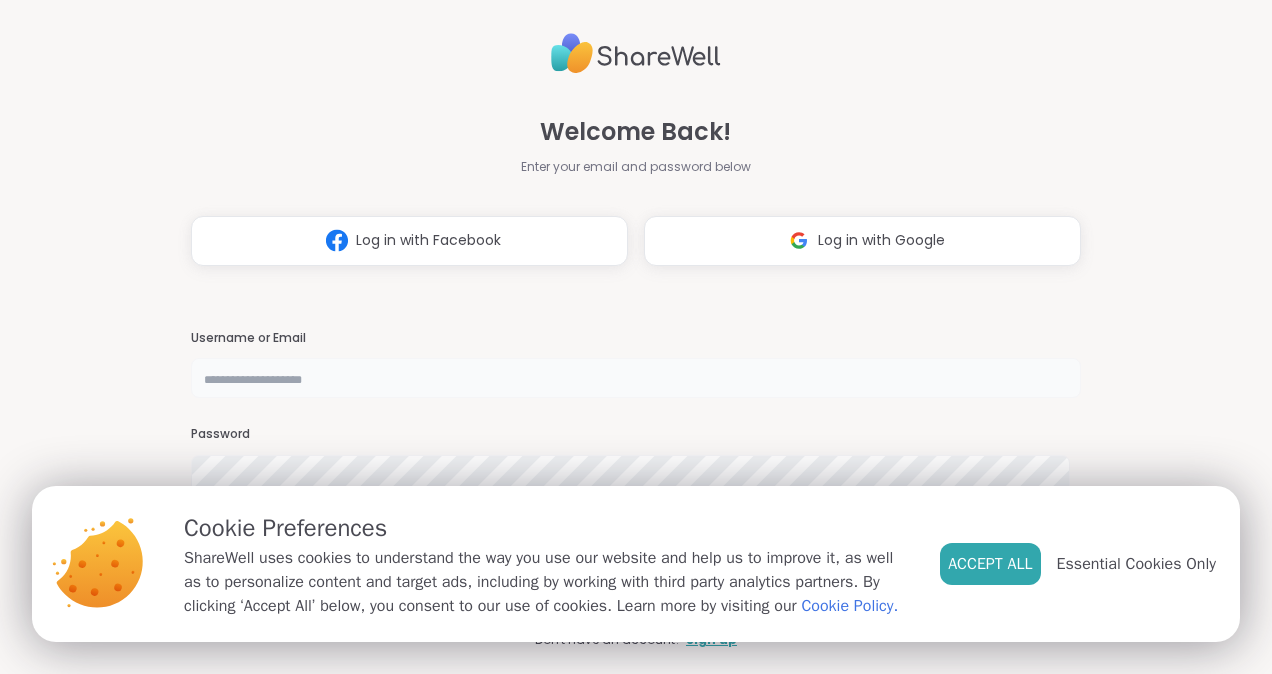 click at bounding box center [636, 378] 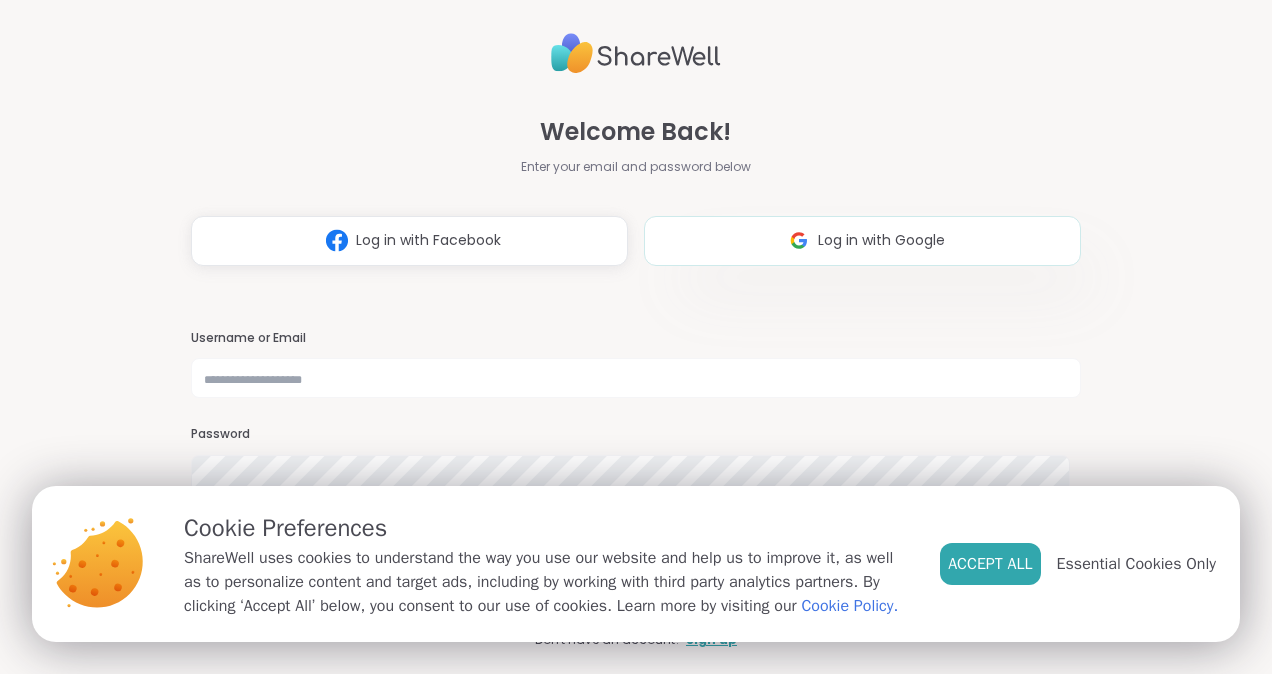 click on "Log in with Google" at bounding box center [881, 240] 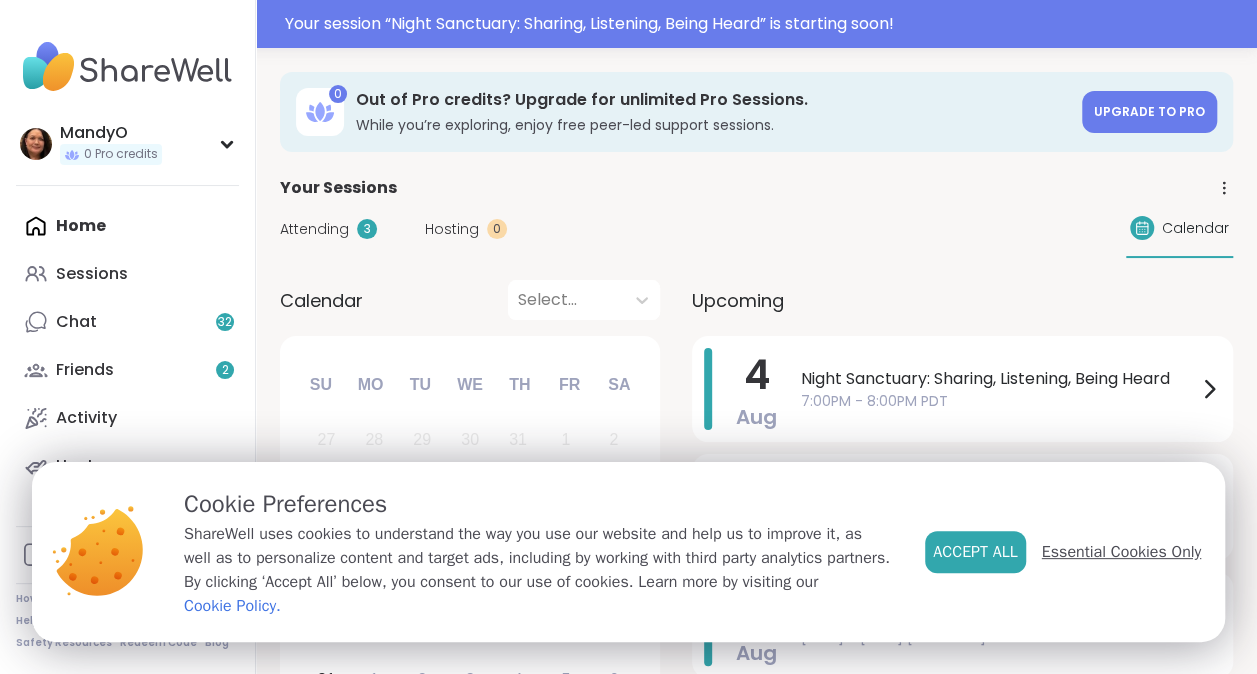 click on "Essential Cookies Only" at bounding box center [1121, 552] 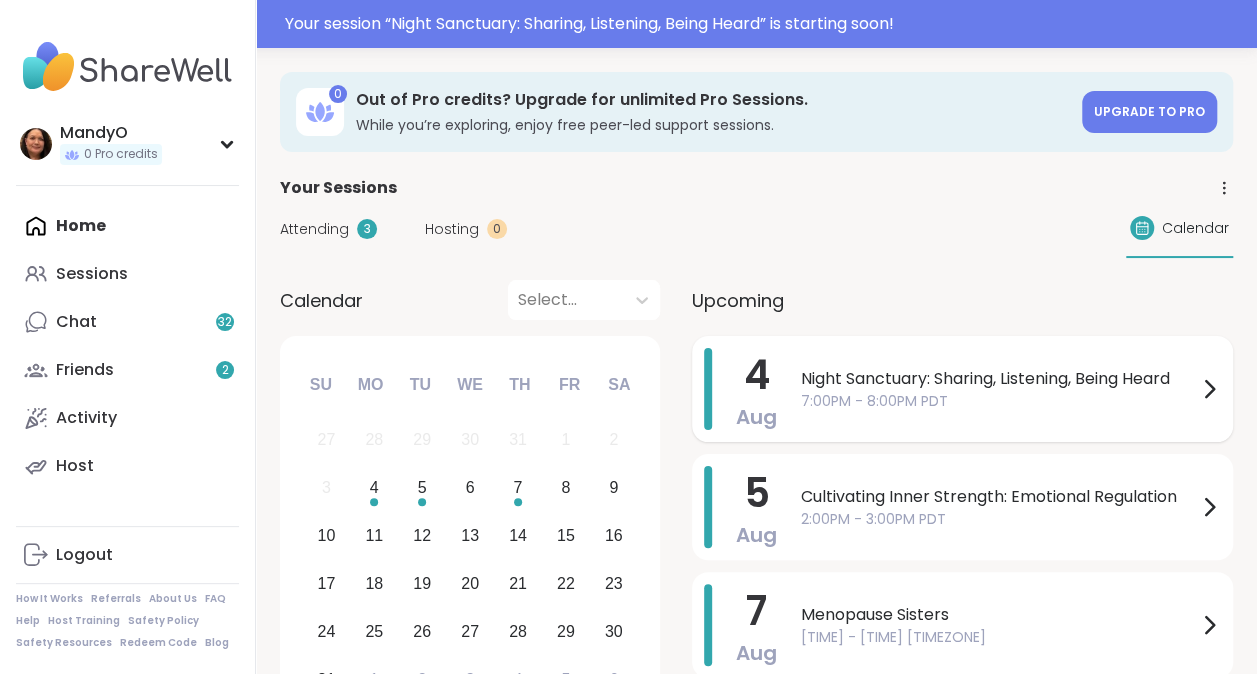 click on "7:00PM - 8:00PM PDT" at bounding box center [999, 401] 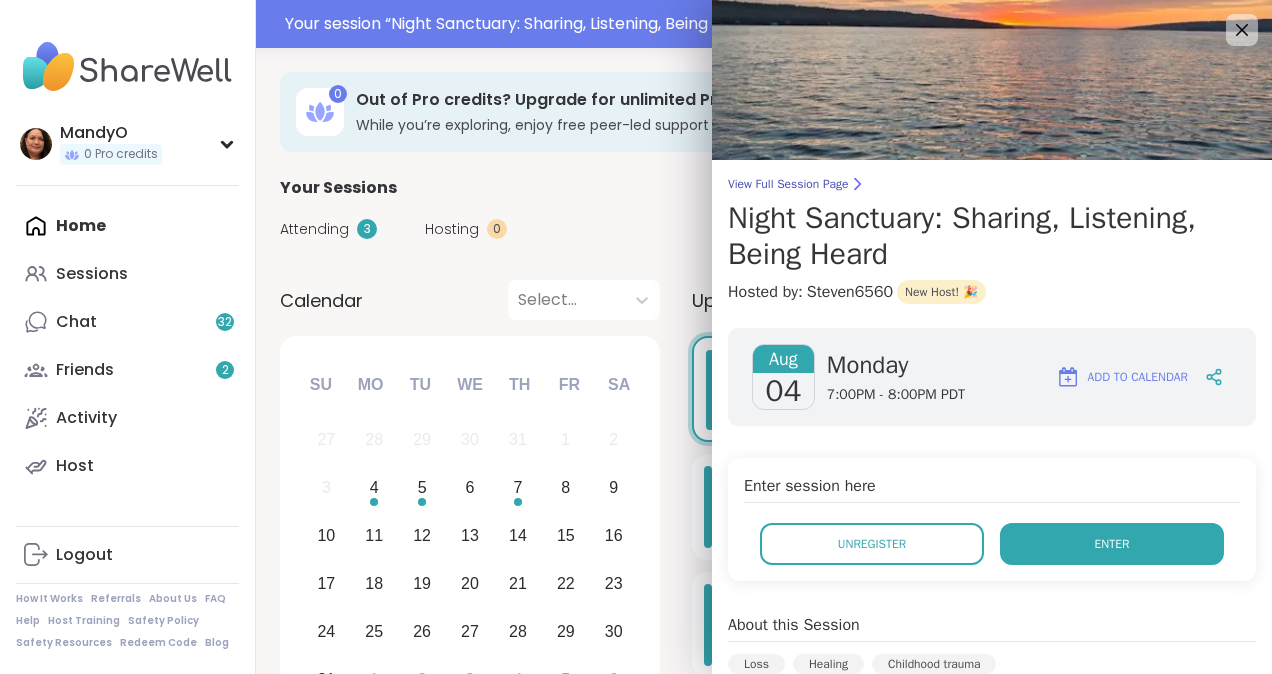 click on "Enter" at bounding box center [1112, 544] 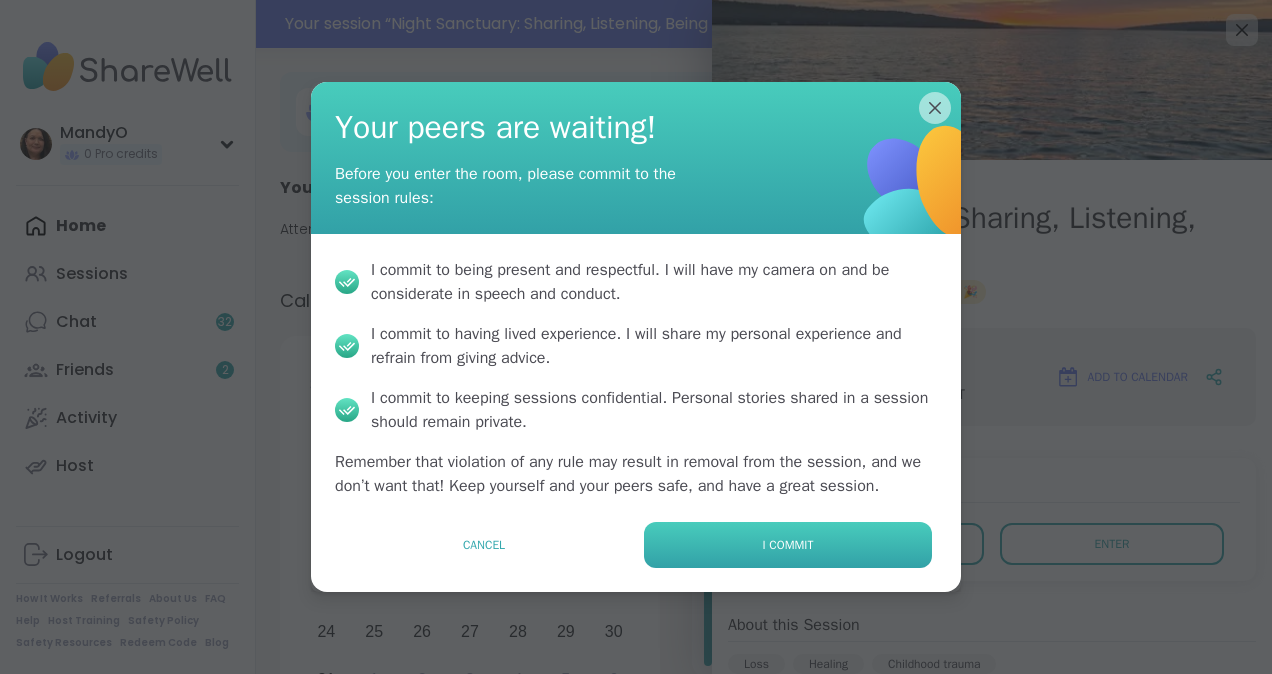 click on "I commit" at bounding box center [788, 545] 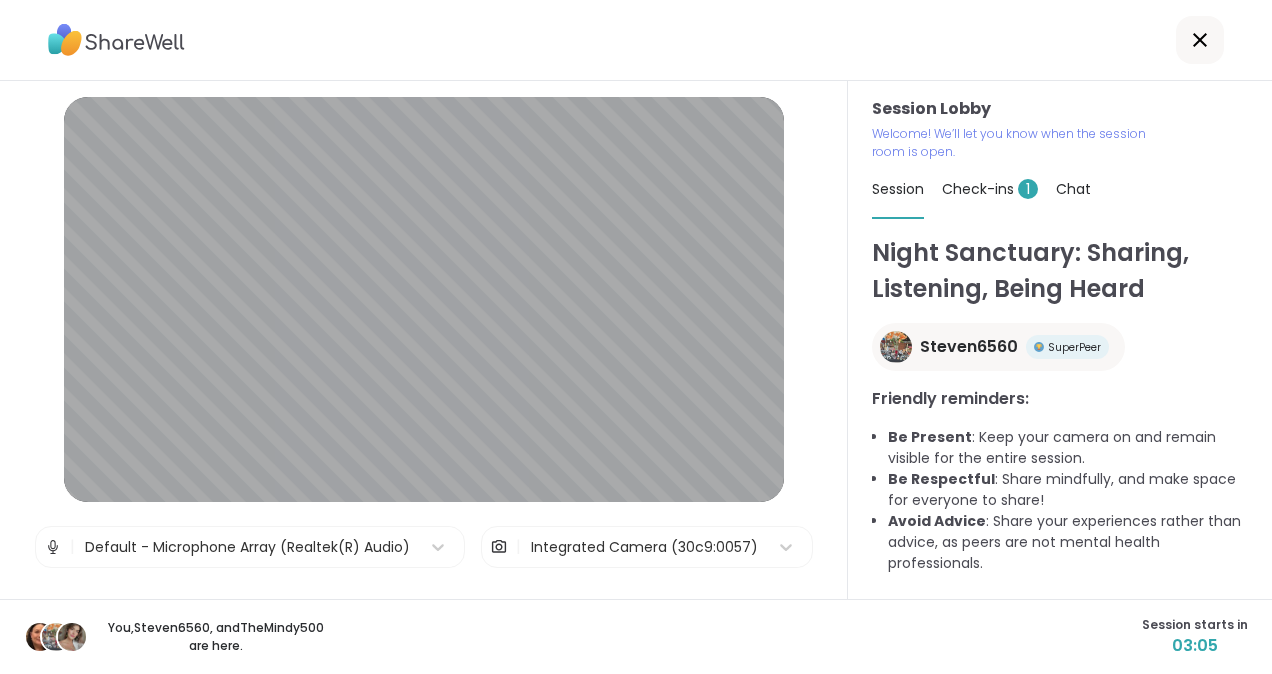 click at bounding box center [53, 547] 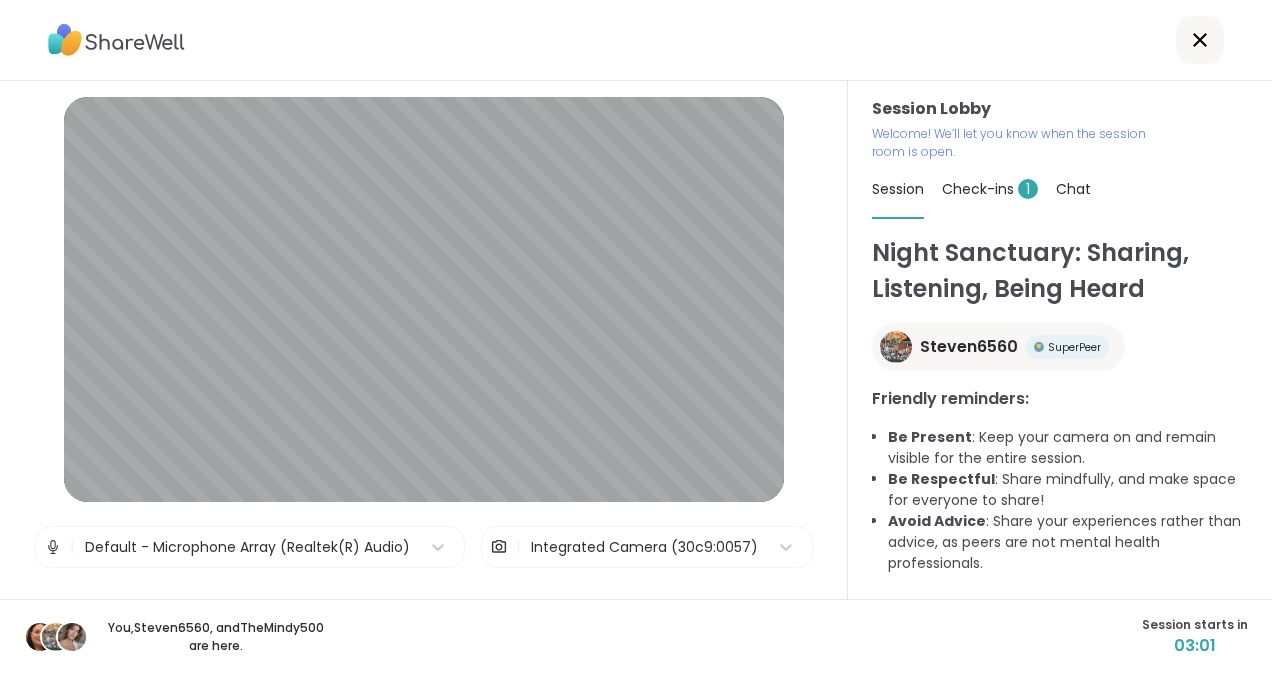 click at bounding box center [53, 547] 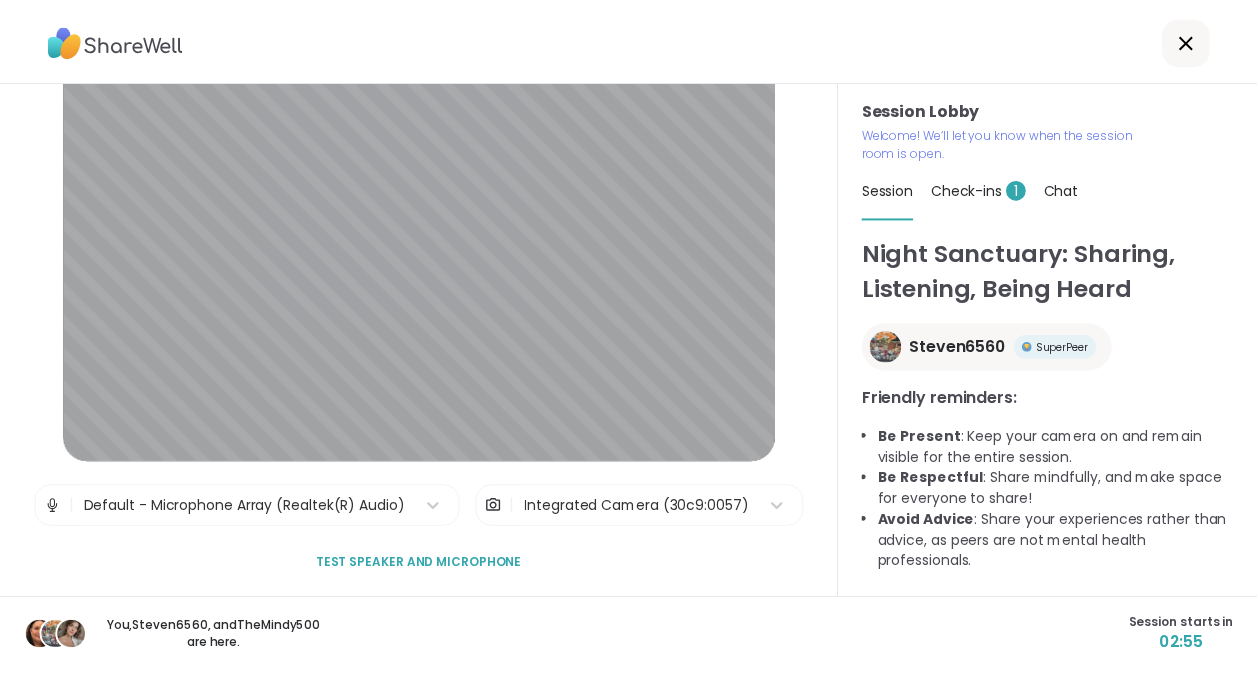 scroll, scrollTop: 42, scrollLeft: 0, axis: vertical 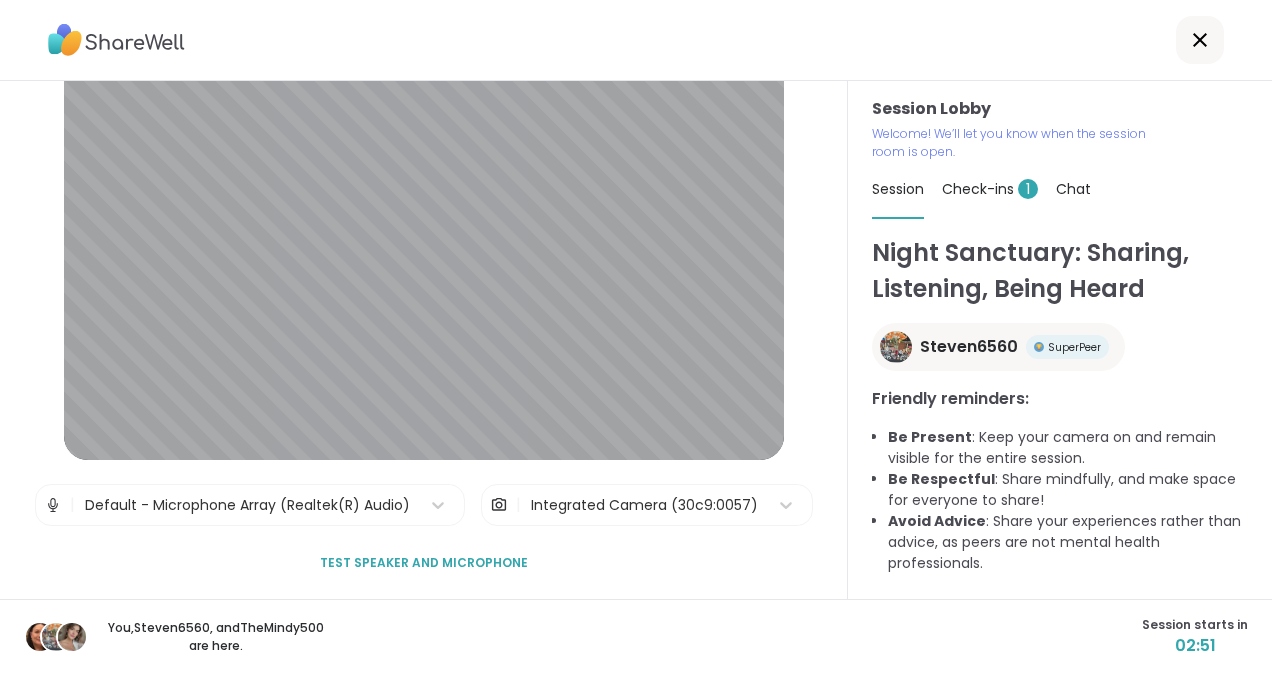 click on "Test speaker and microphone" at bounding box center (424, 563) 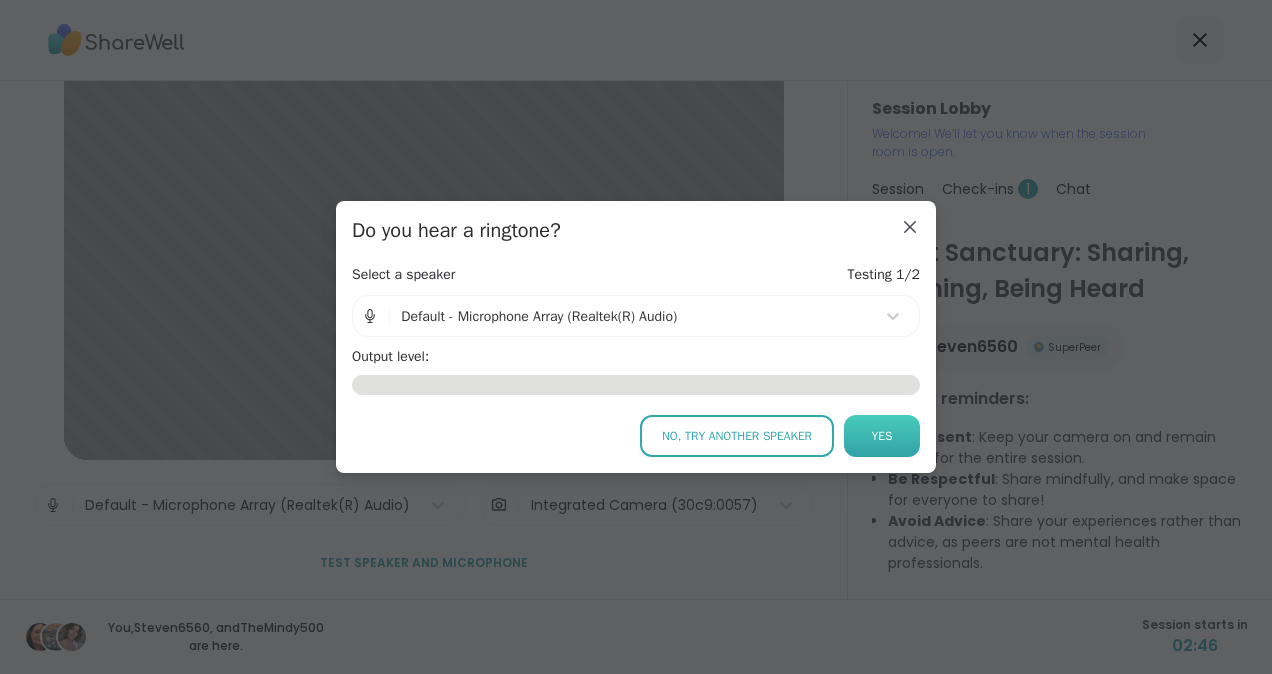 click on "Yes" at bounding box center (882, 436) 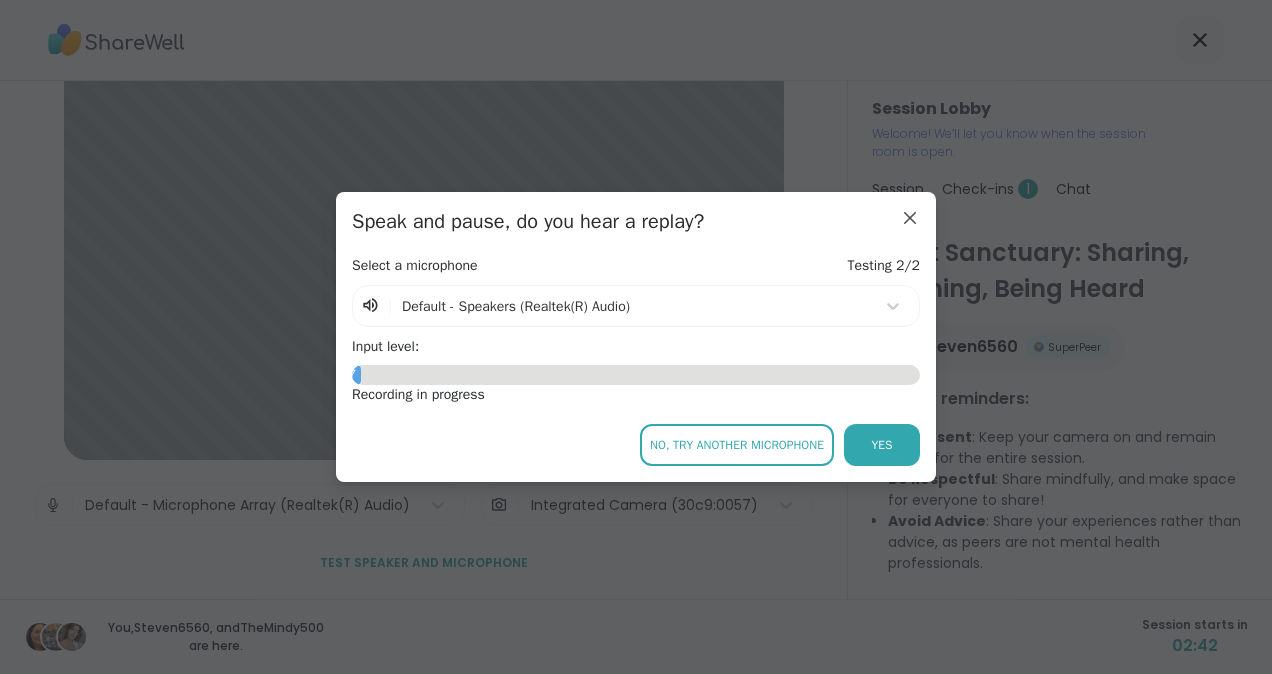 click on "Yes" at bounding box center [882, 445] 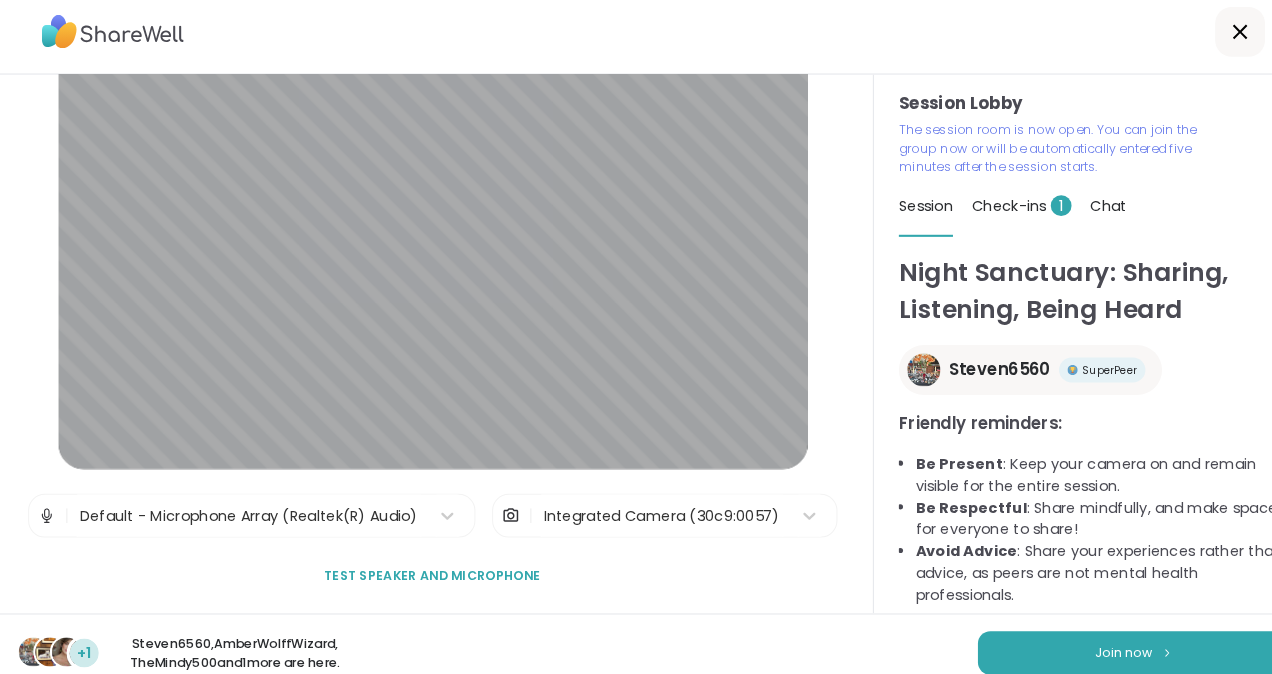 click at bounding box center [53, 505] 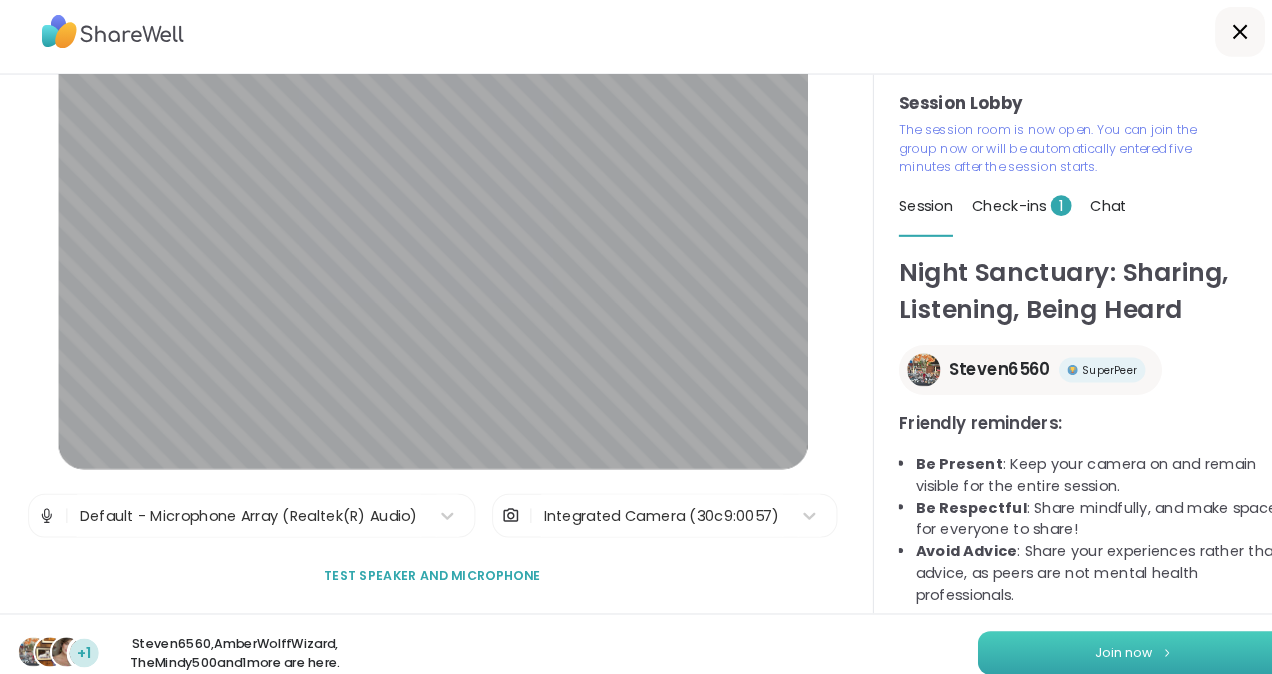 click at bounding box center [1130, 636] 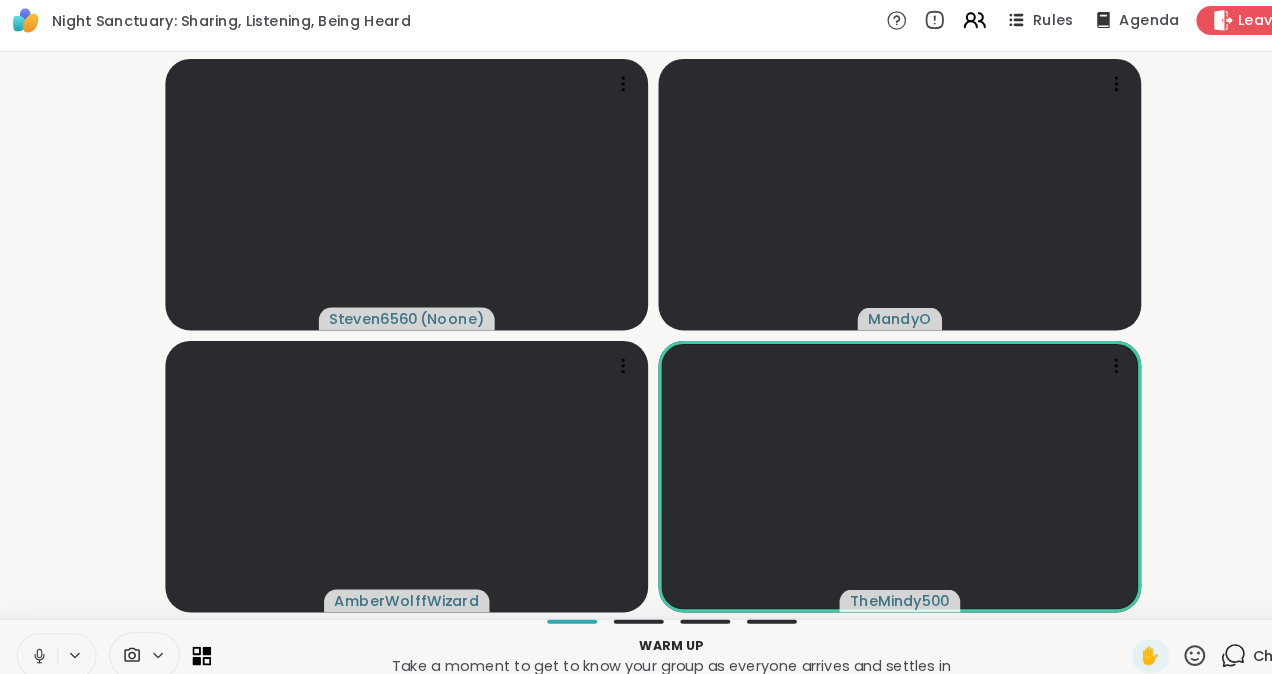 click 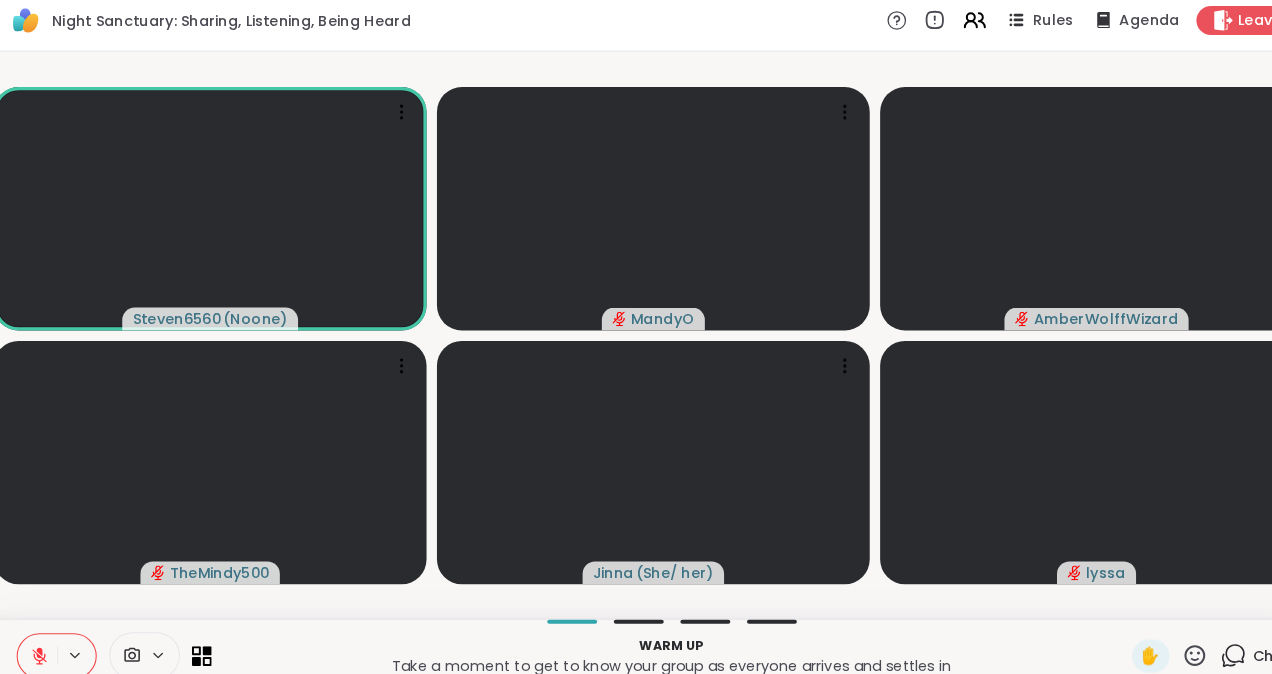 click 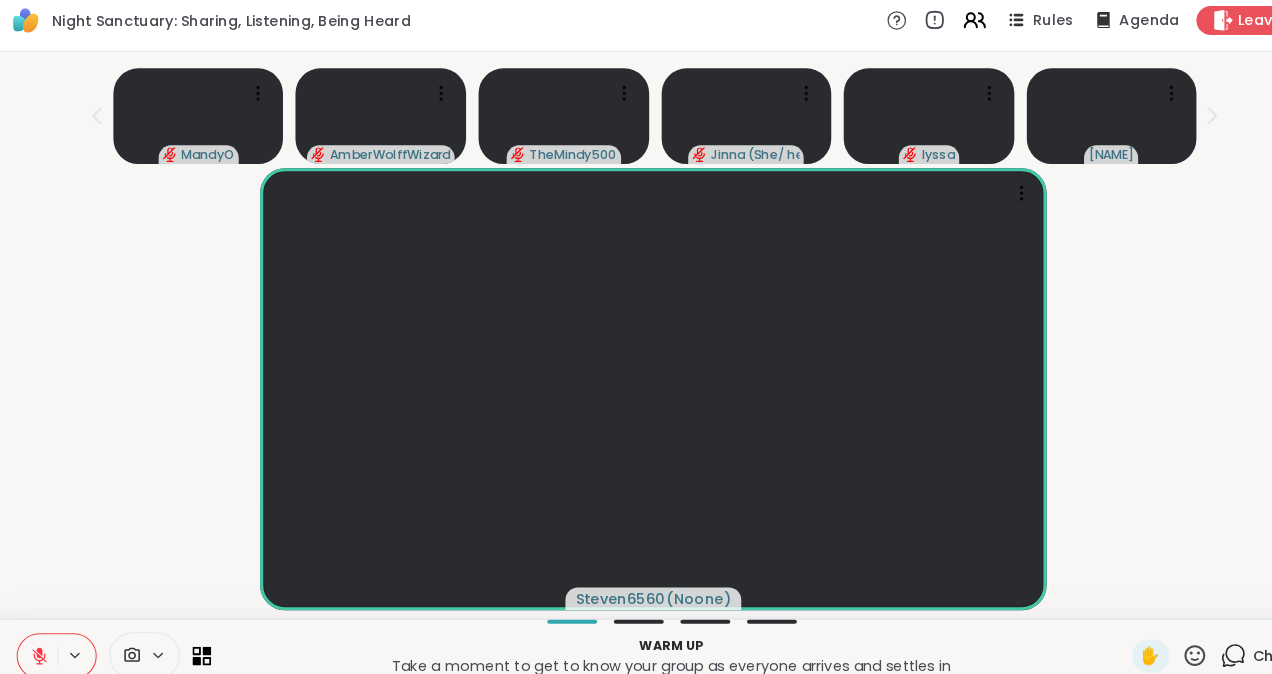 click 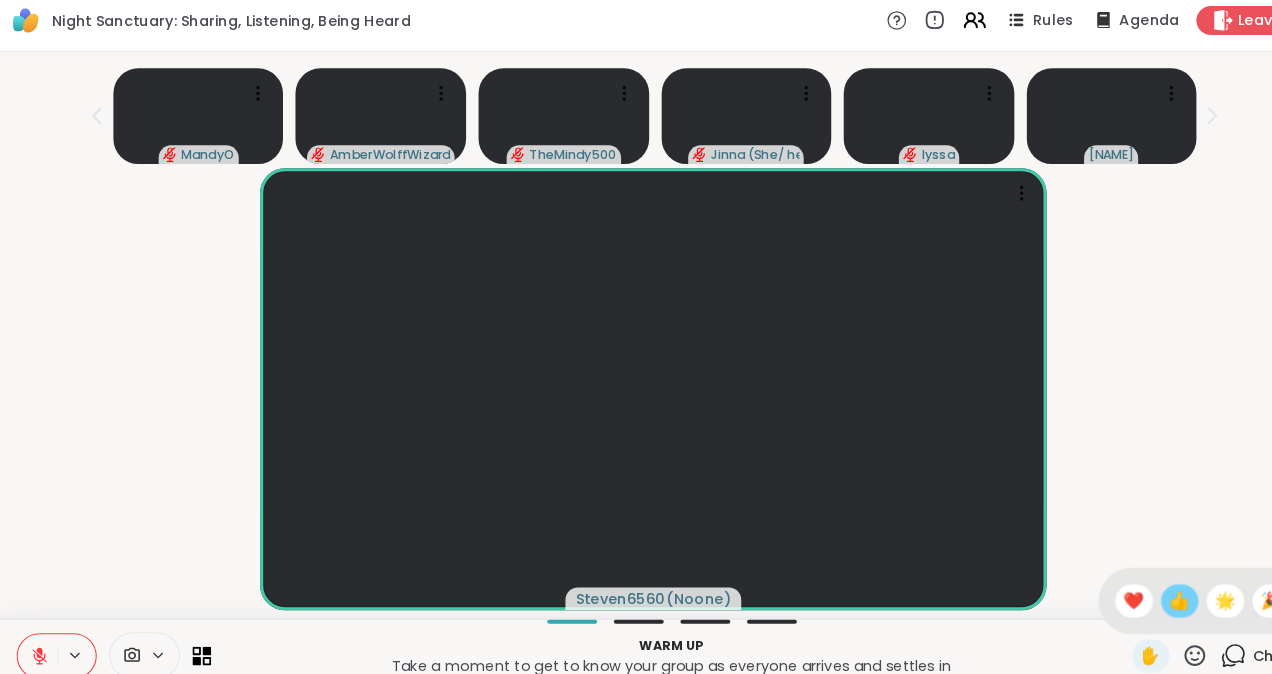 click on "👍" at bounding box center [1142, 587] 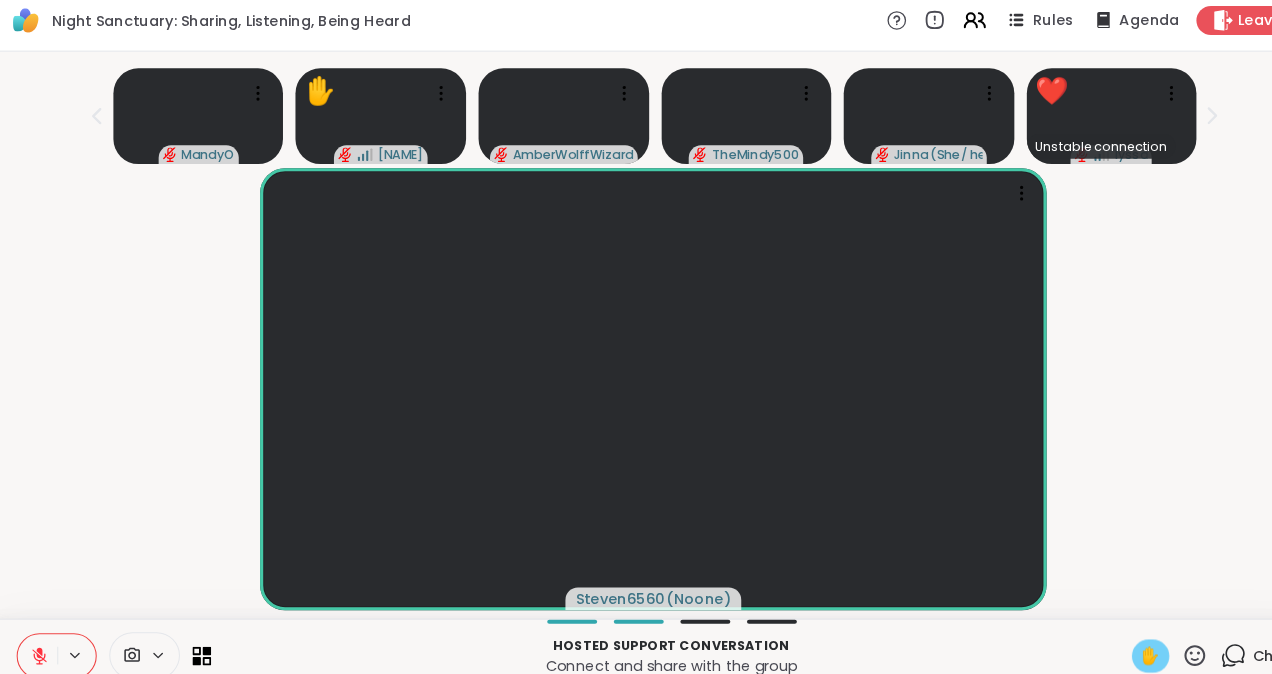 click on "✋" at bounding box center (1114, 640) 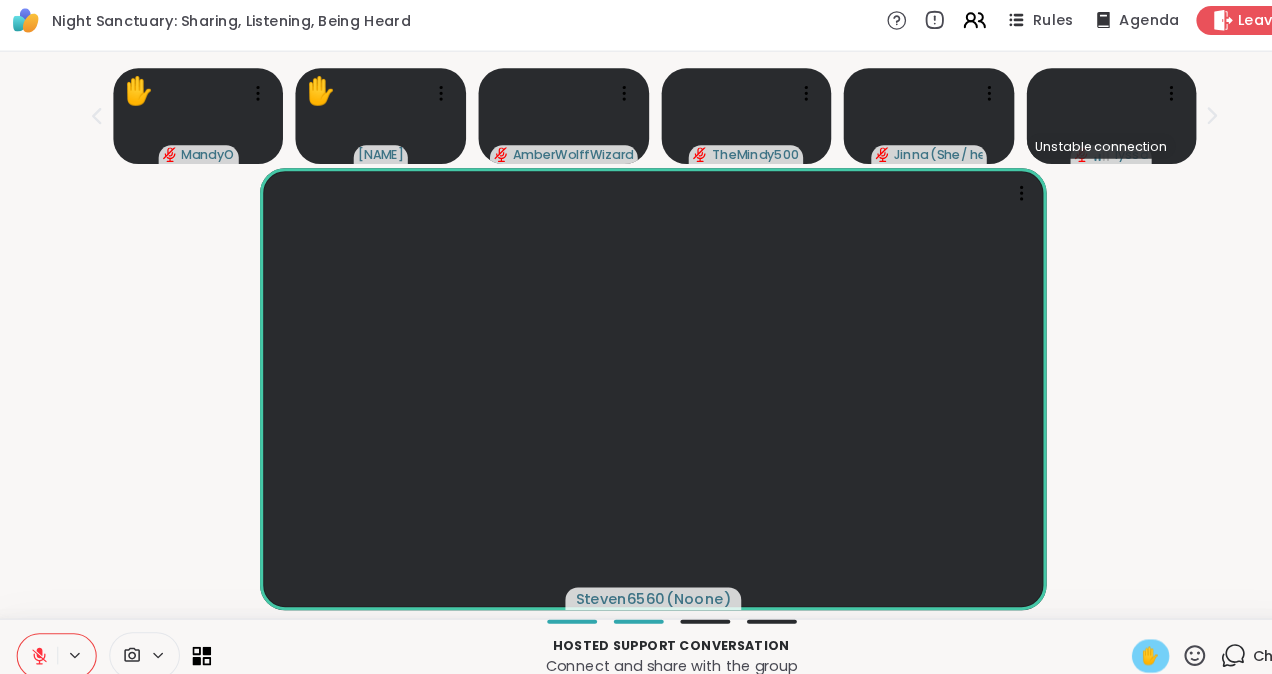 click on "✋" at bounding box center (1114, 640) 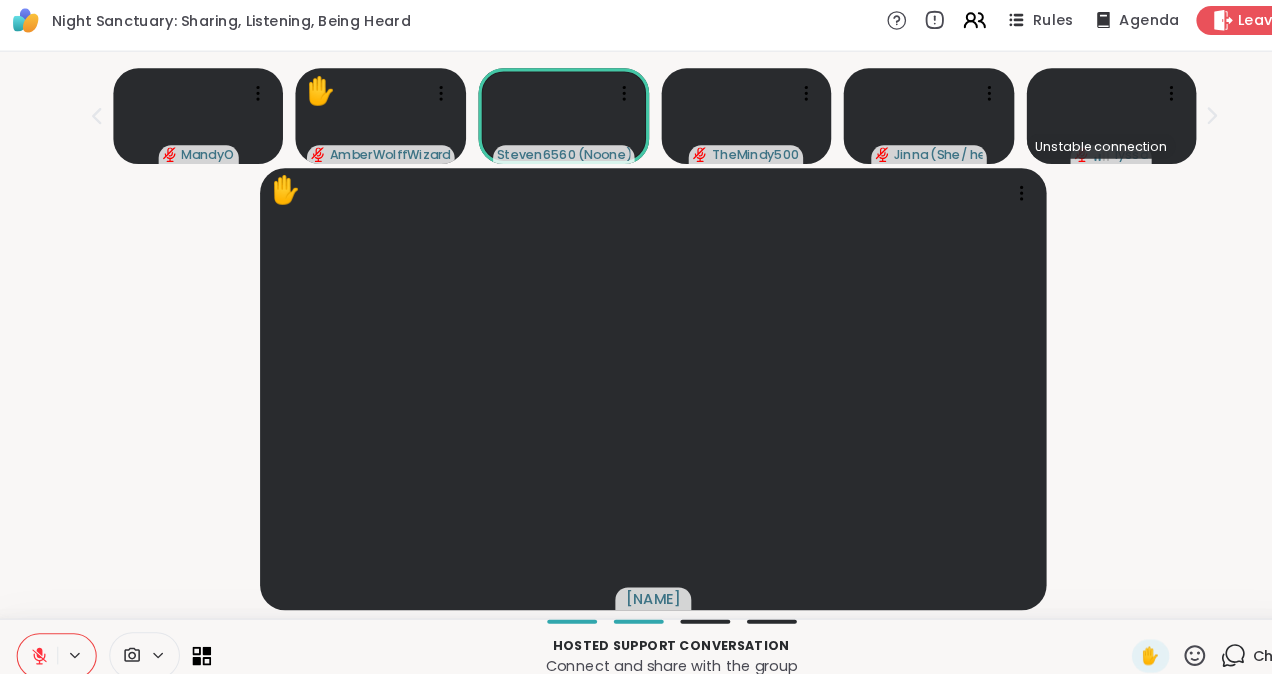 click at bounding box center [44, 640] 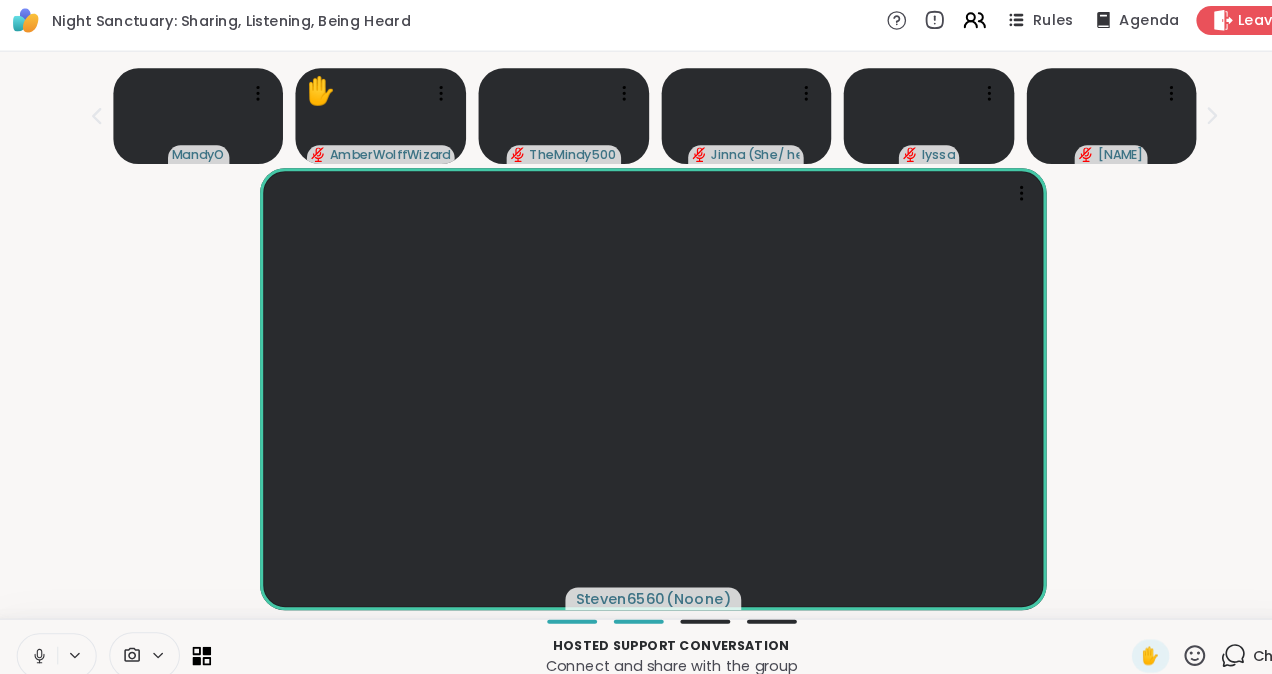 click 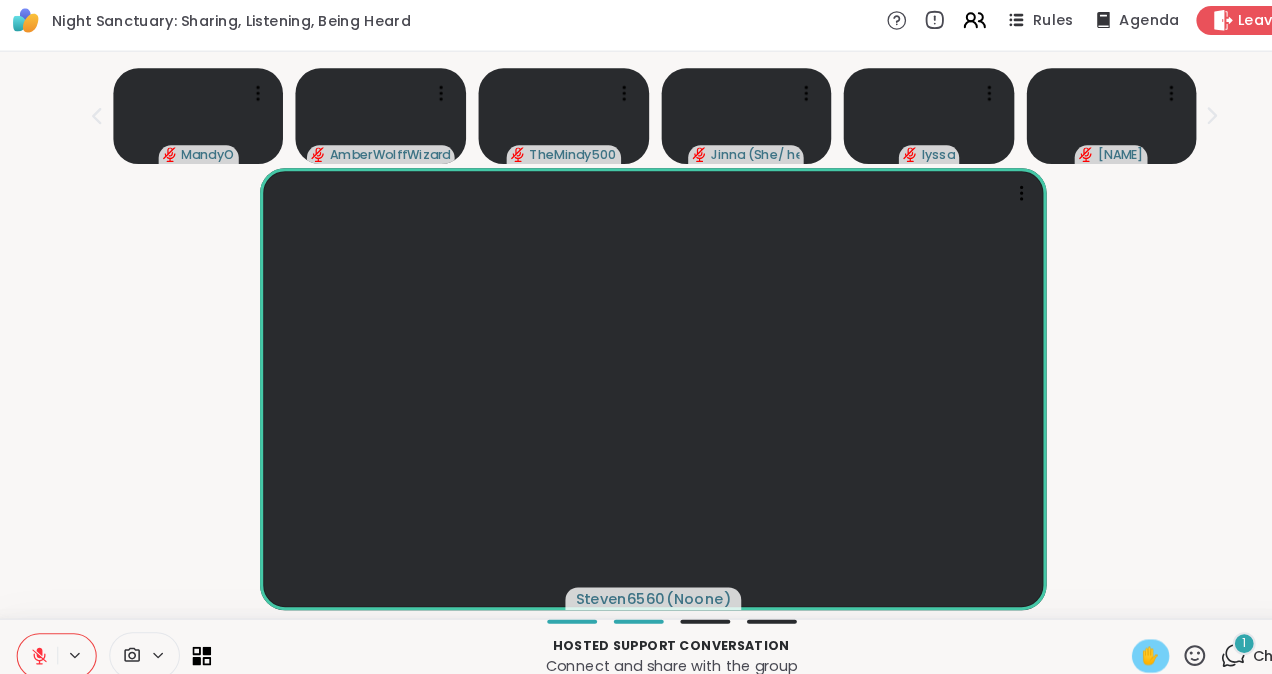 click on "✋" at bounding box center (1114, 640) 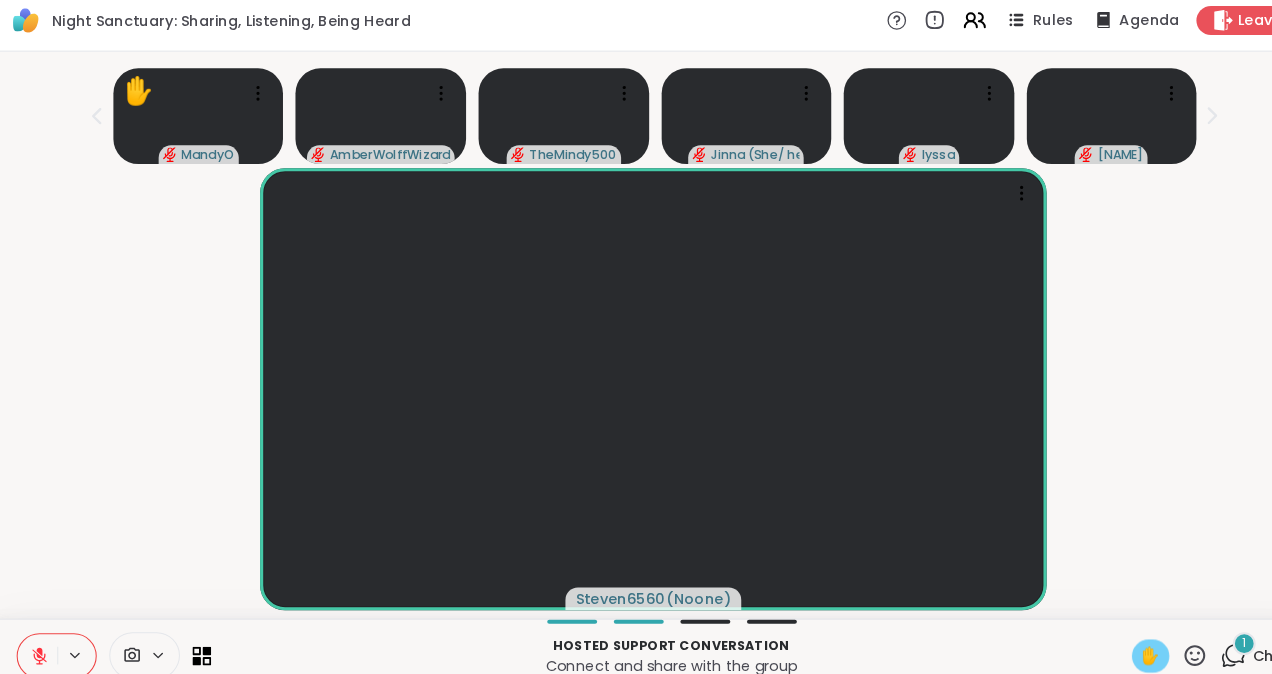 click 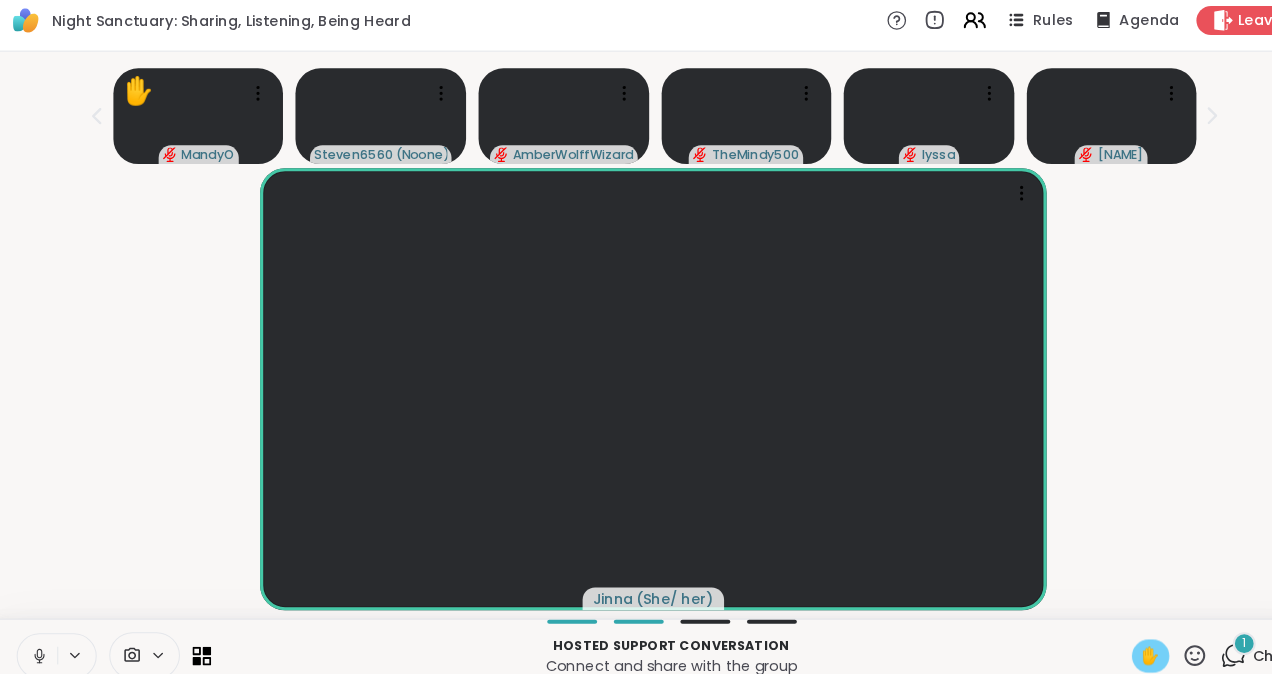 click 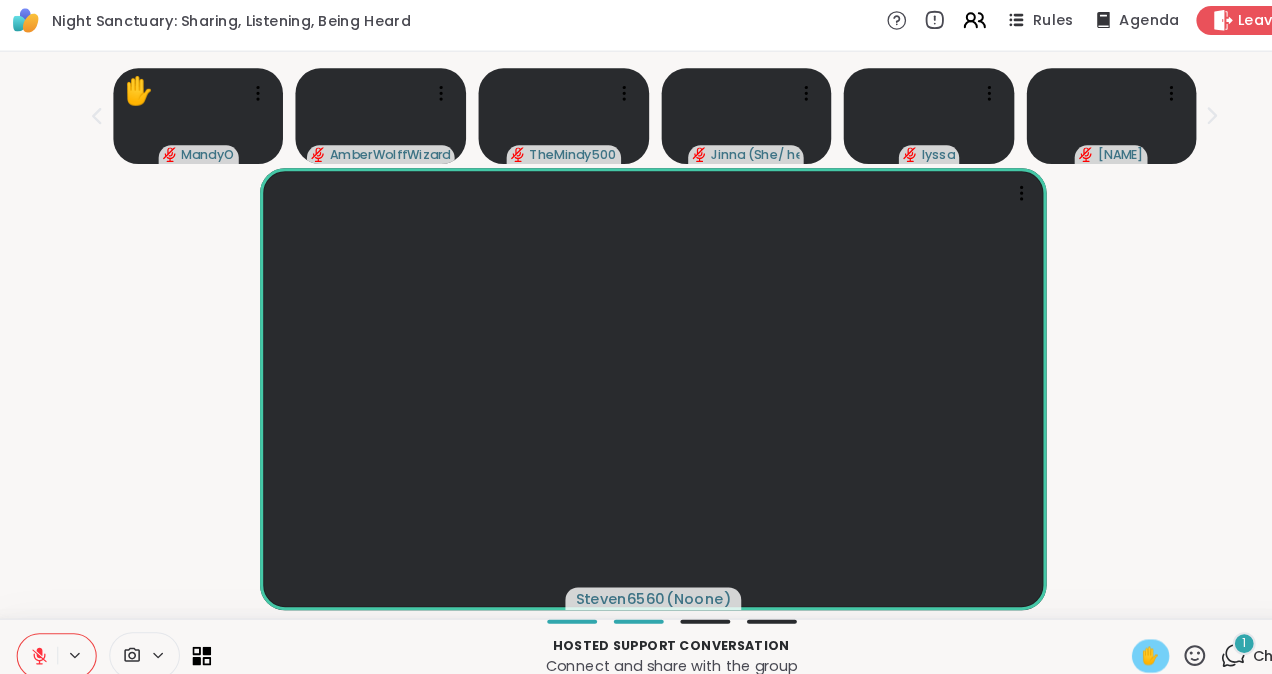 click 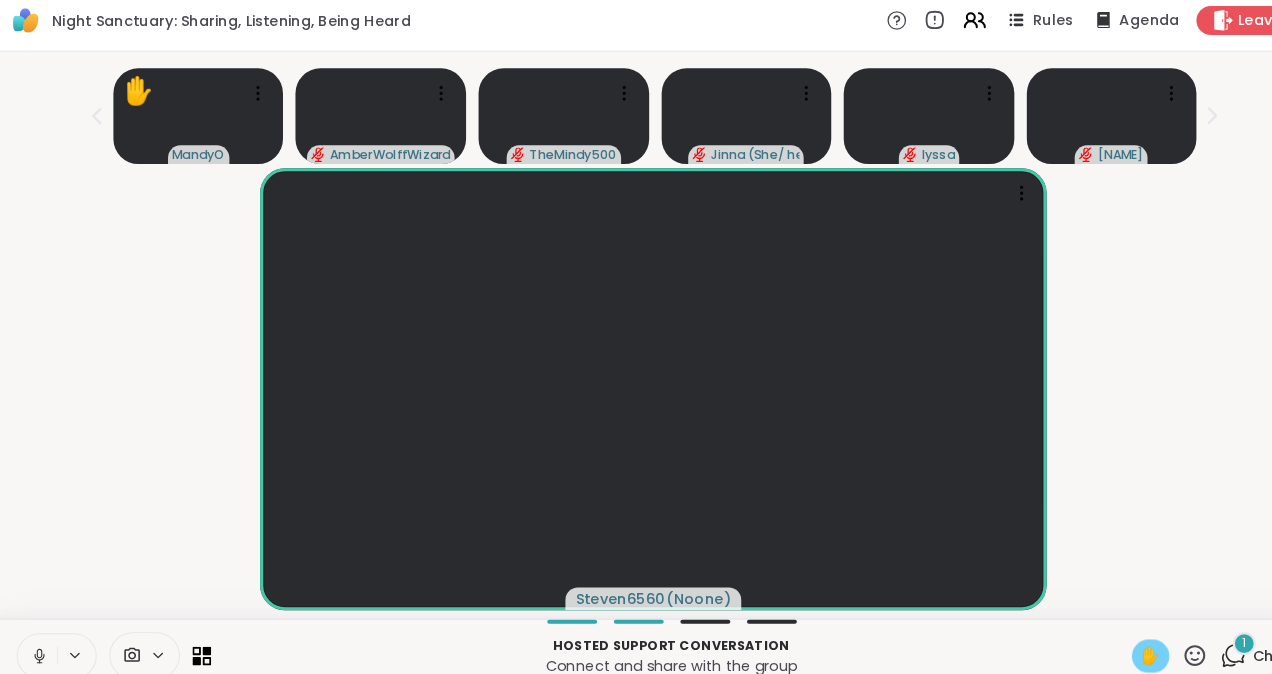 click on "✋" at bounding box center [1114, 640] 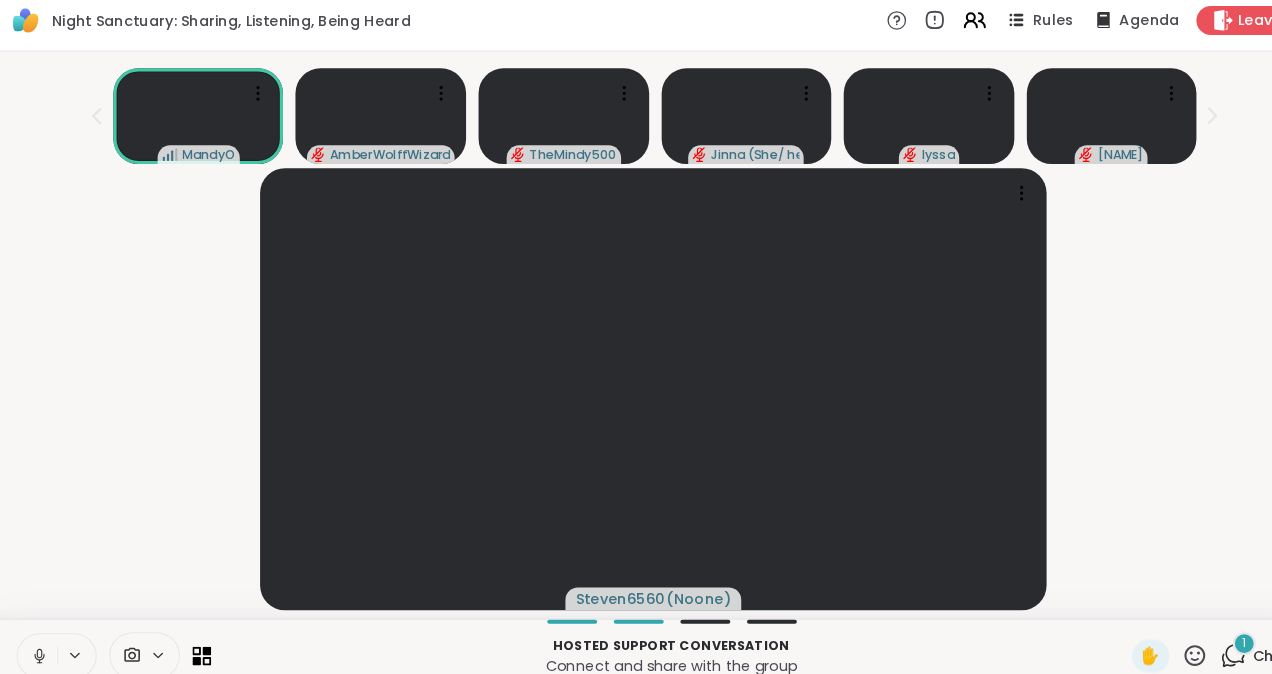 click 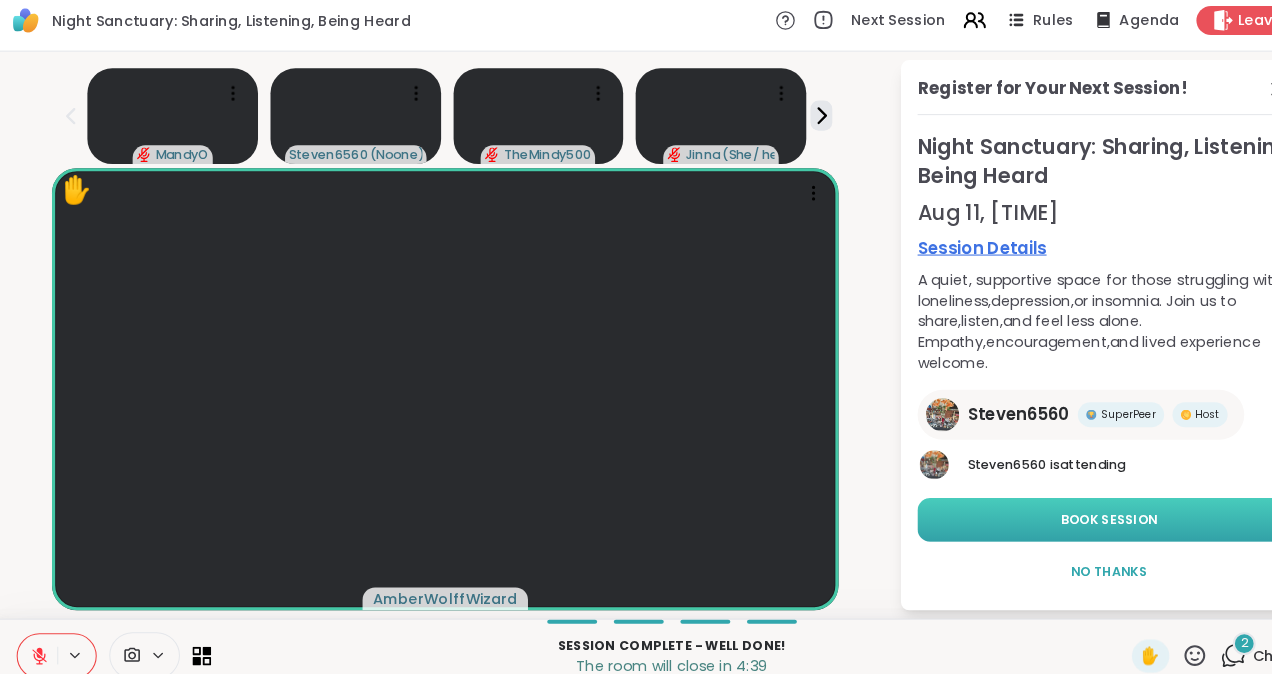 click on "Book Session" at bounding box center [1074, 509] 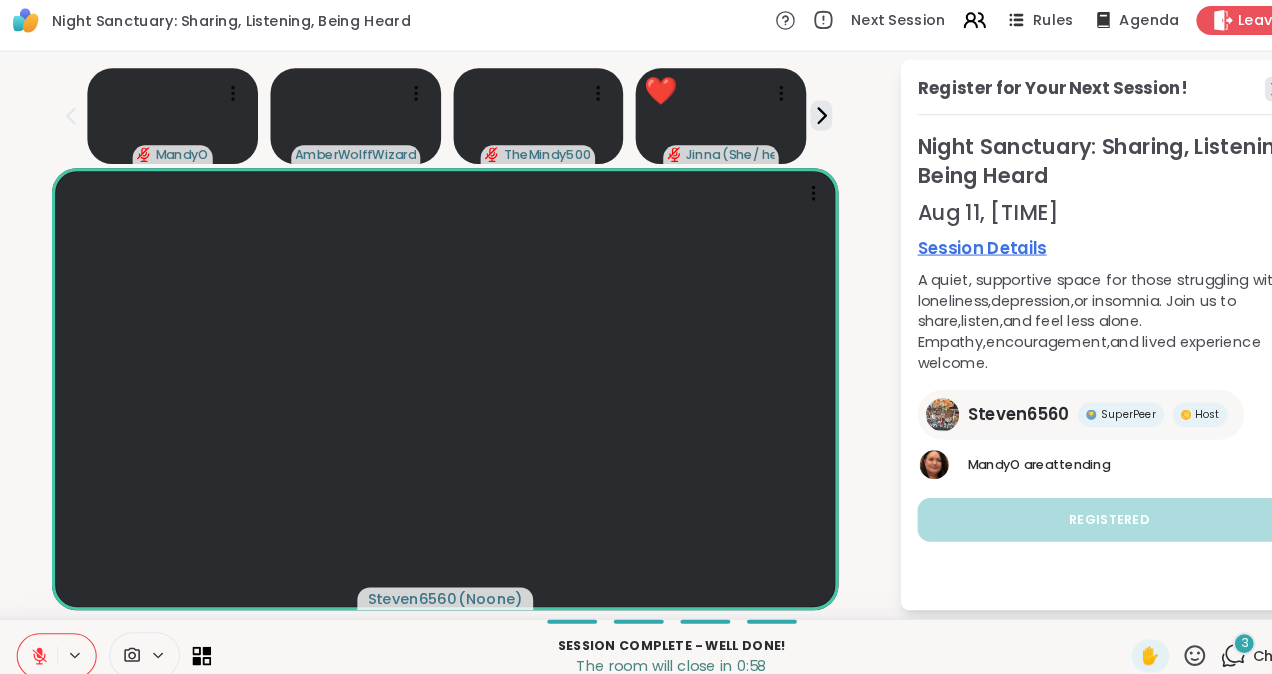 click 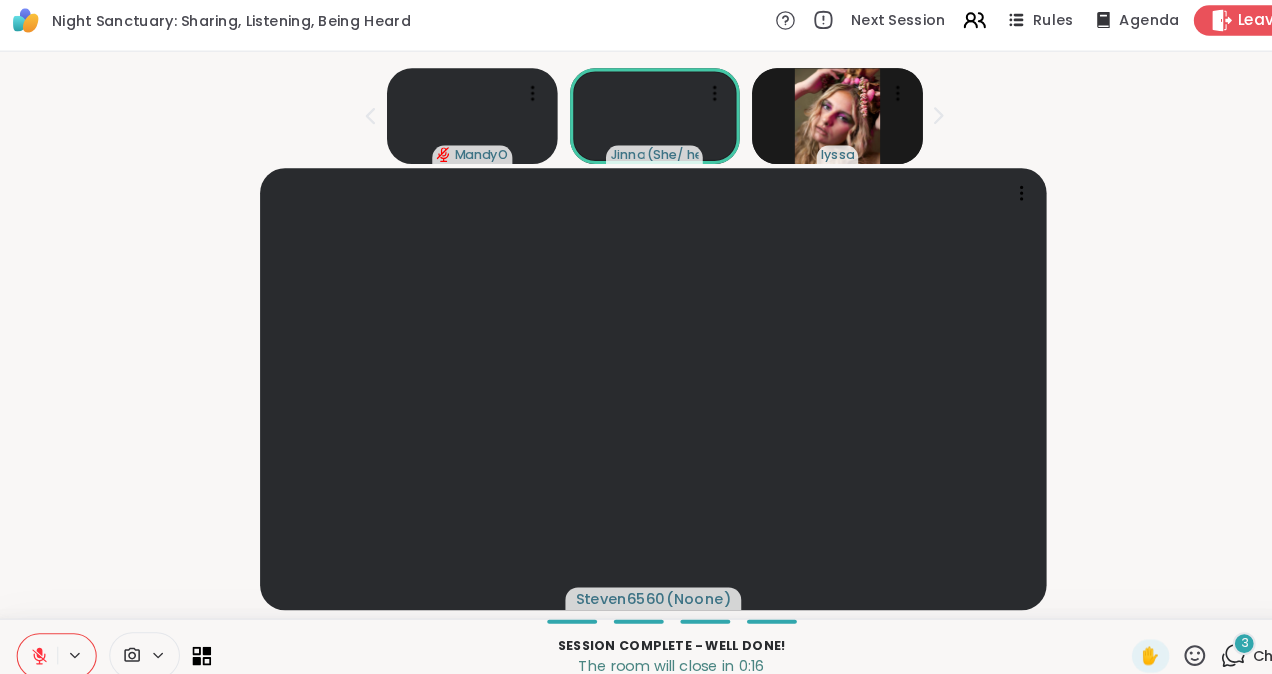 click 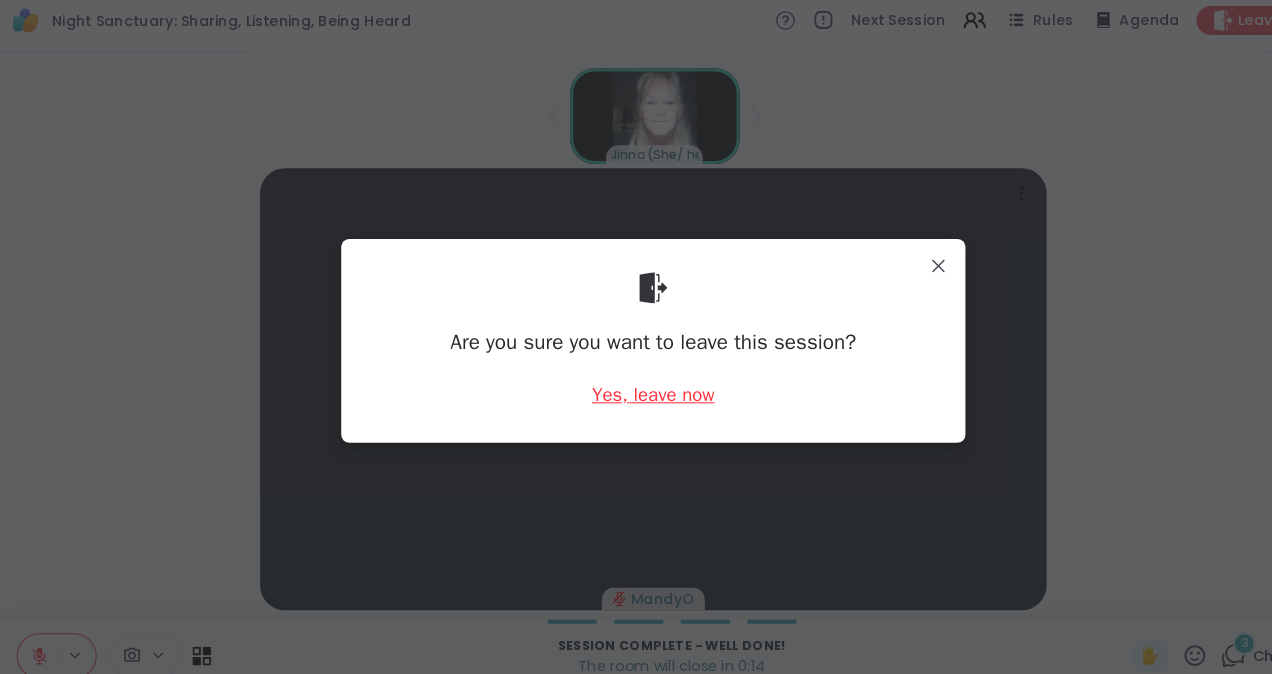 click on "Yes, leave now" at bounding box center (636, 389) 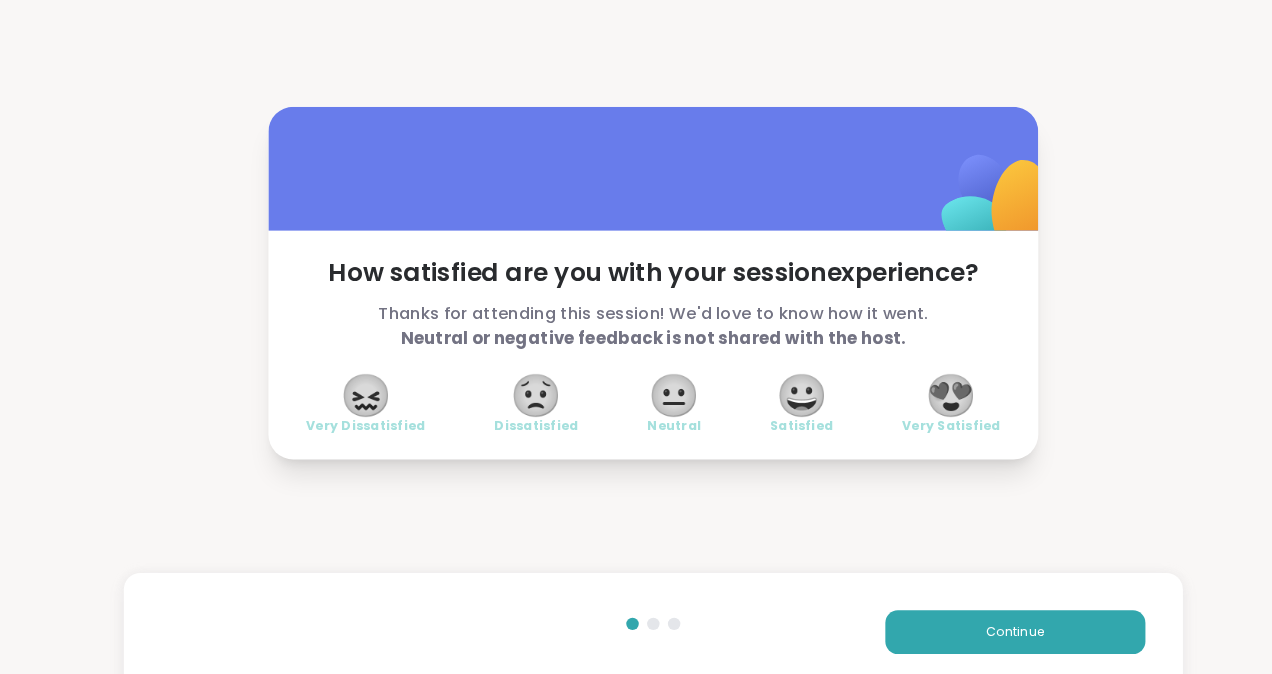 click on "😍" at bounding box center [923, 389] 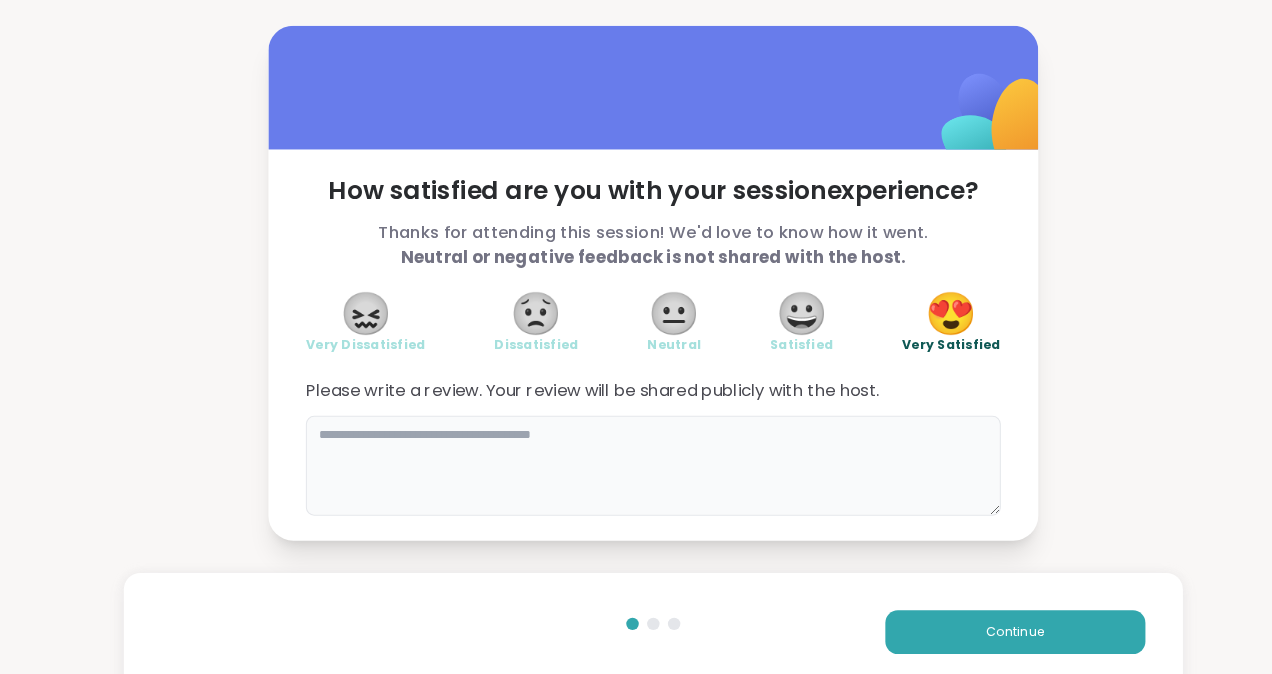 click at bounding box center (636, 457) 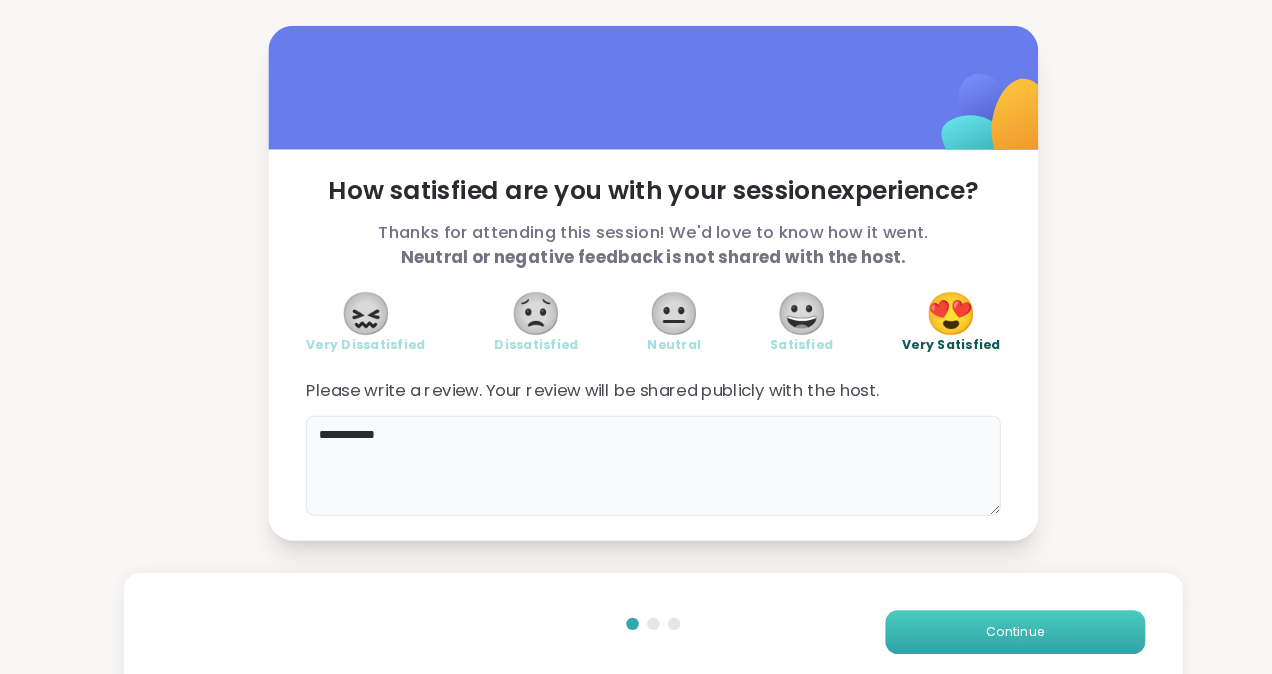 type on "**********" 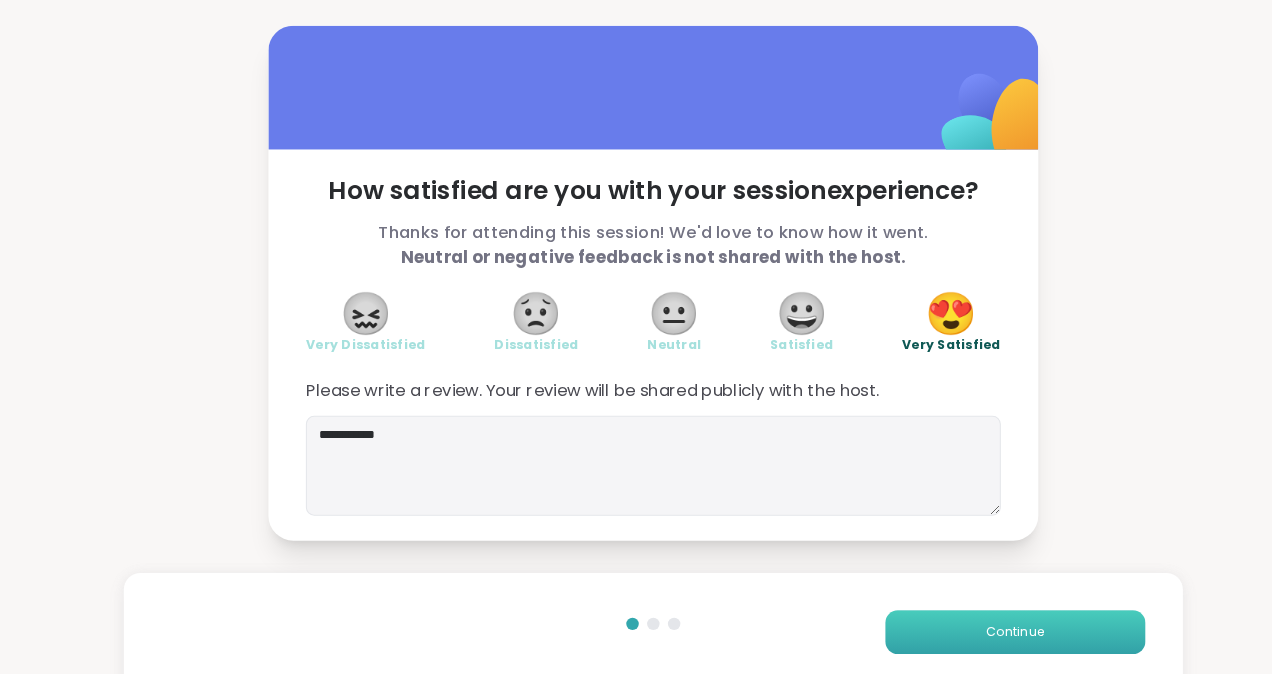 click on "Continue" at bounding box center [984, 617] 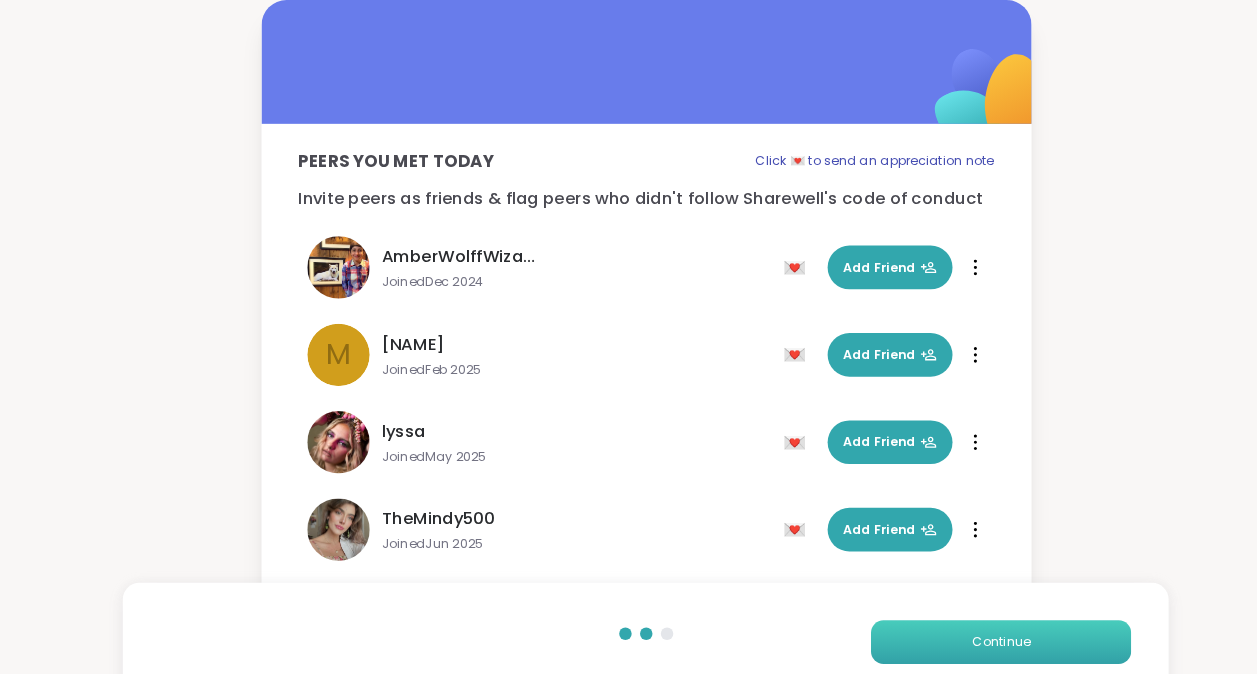 click on "Continue" at bounding box center (970, 617) 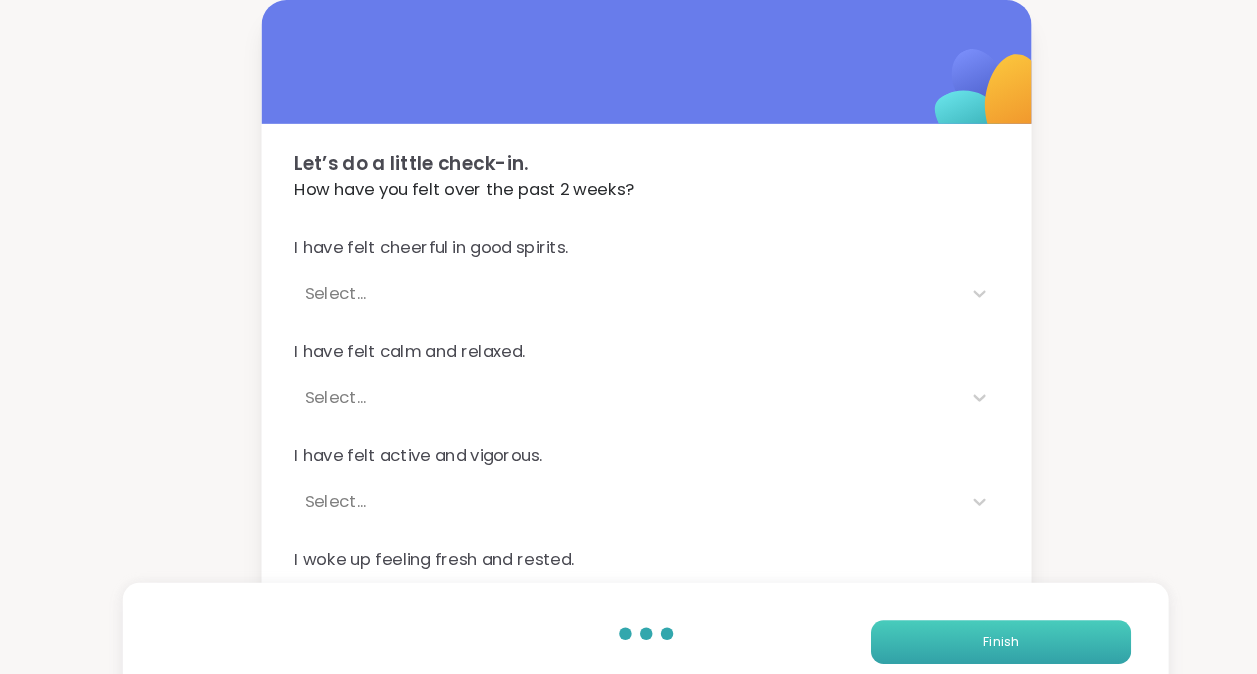 click on "Finish" at bounding box center (970, 617) 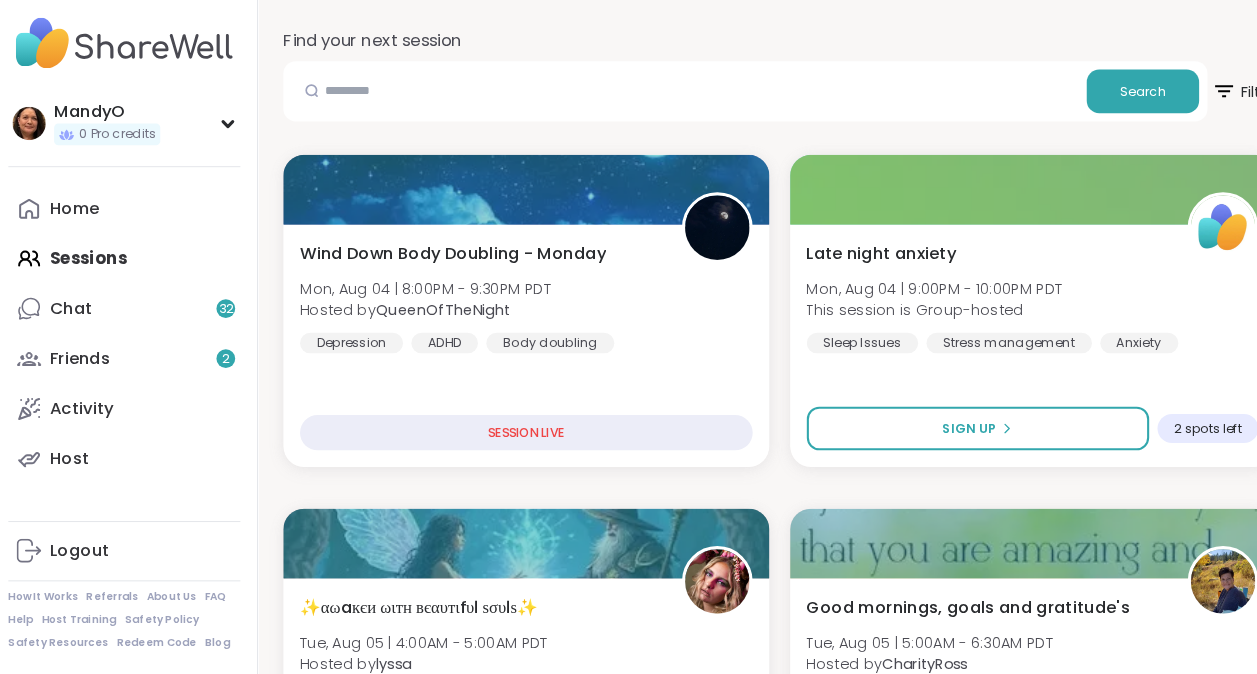 scroll, scrollTop: 283, scrollLeft: 0, axis: vertical 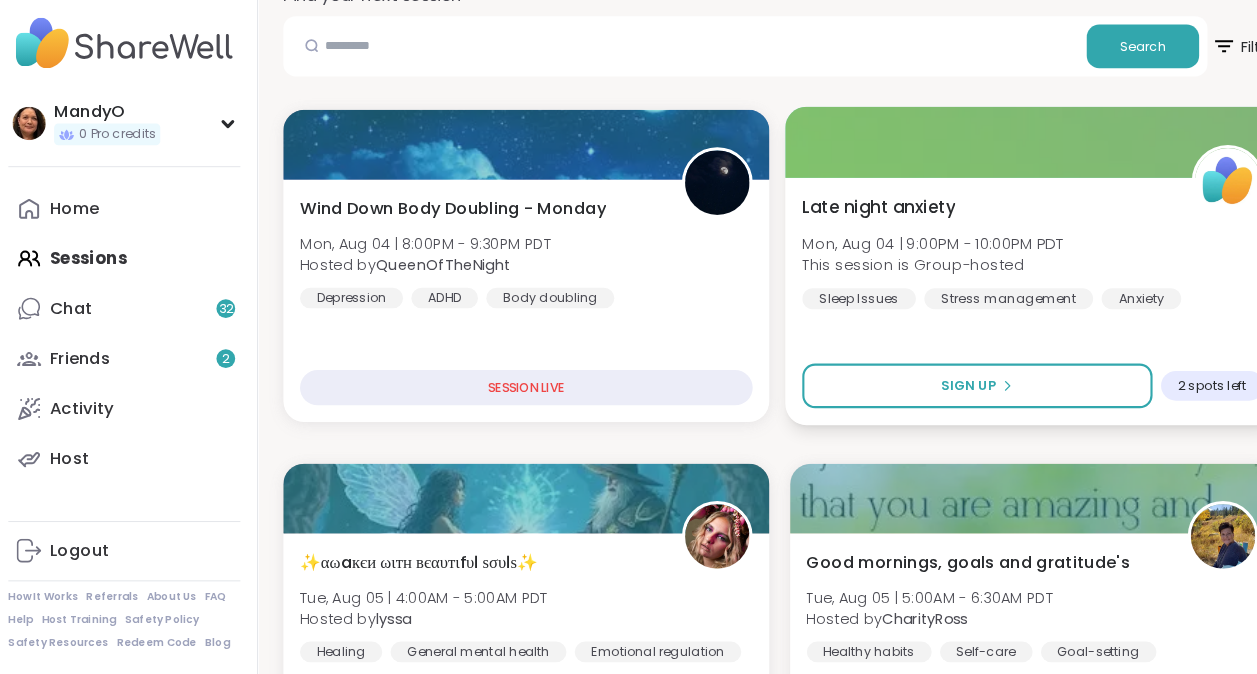 click on "Late night anxiety  Mon, Aug 04 | [TIME] - [TIME] [TIMEZONE] This session is Group-hosted Sleep Issues Stress management Anxiety" at bounding box center [999, 267] 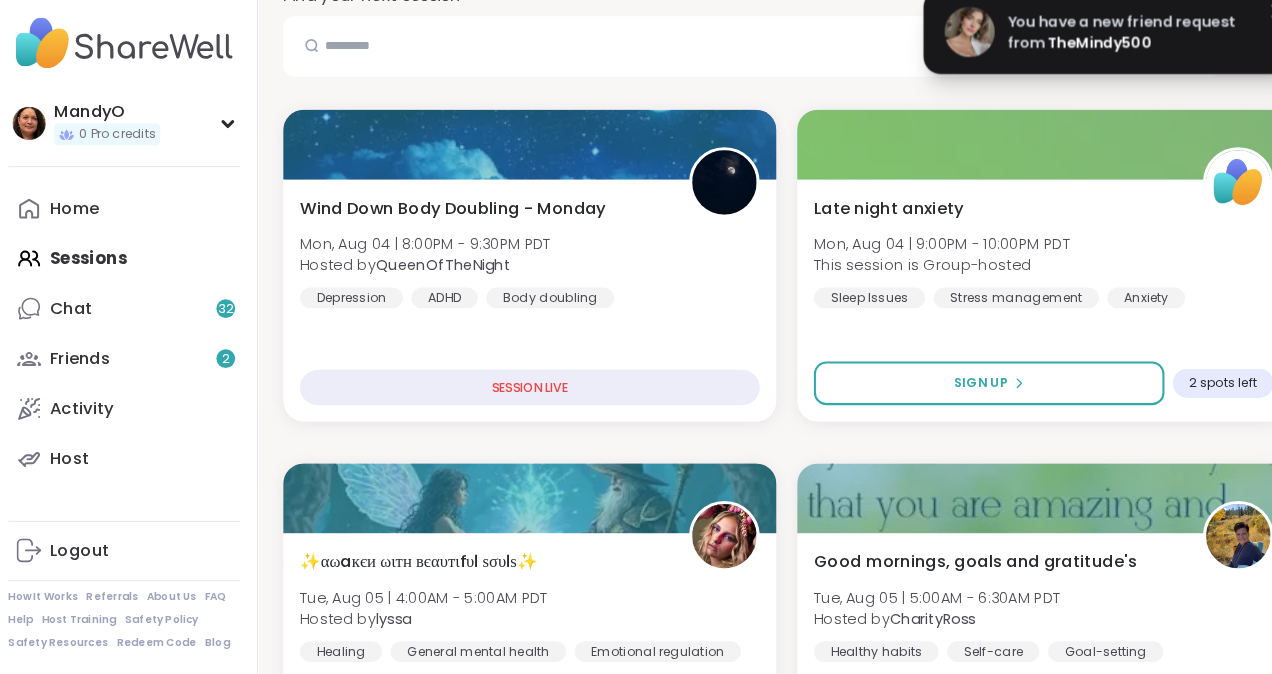 click 